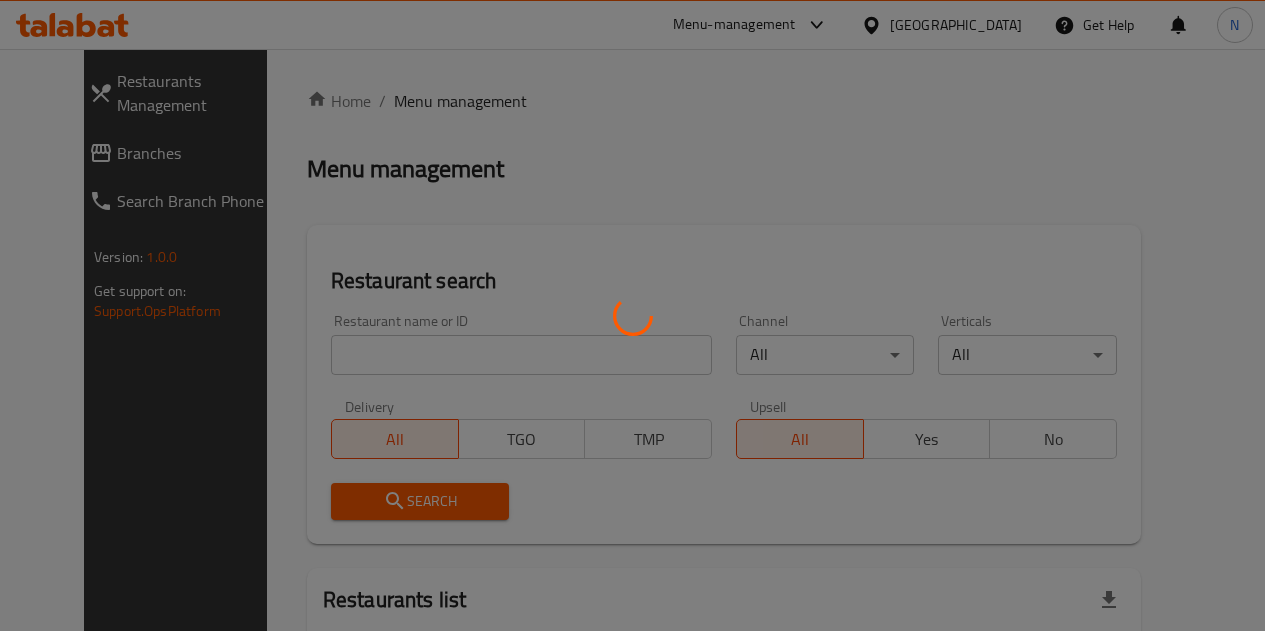 scroll, scrollTop: 0, scrollLeft: 0, axis: both 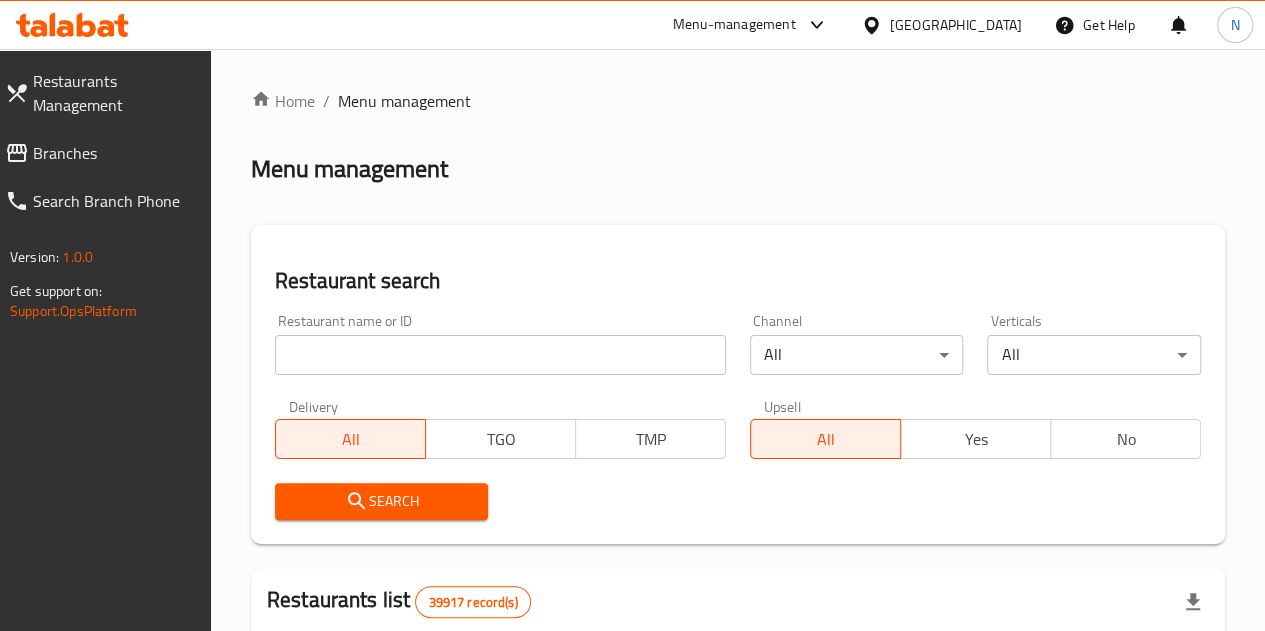 click at bounding box center [500, 355] 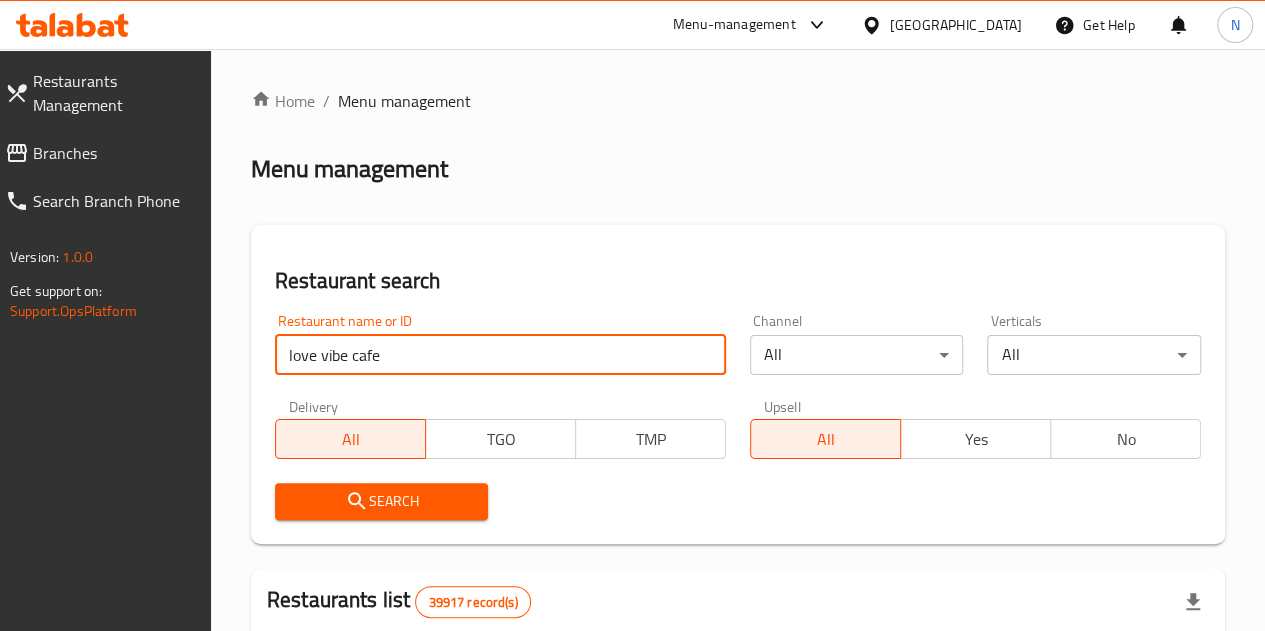 type on "love vibe cafe" 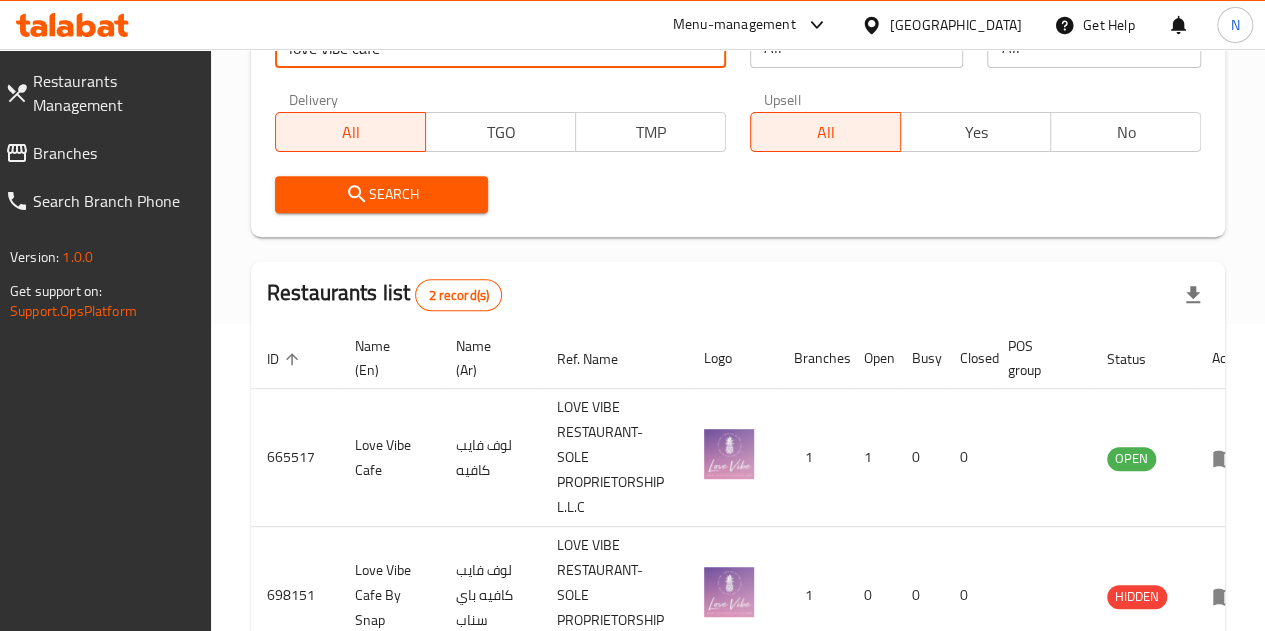 scroll, scrollTop: 464, scrollLeft: 0, axis: vertical 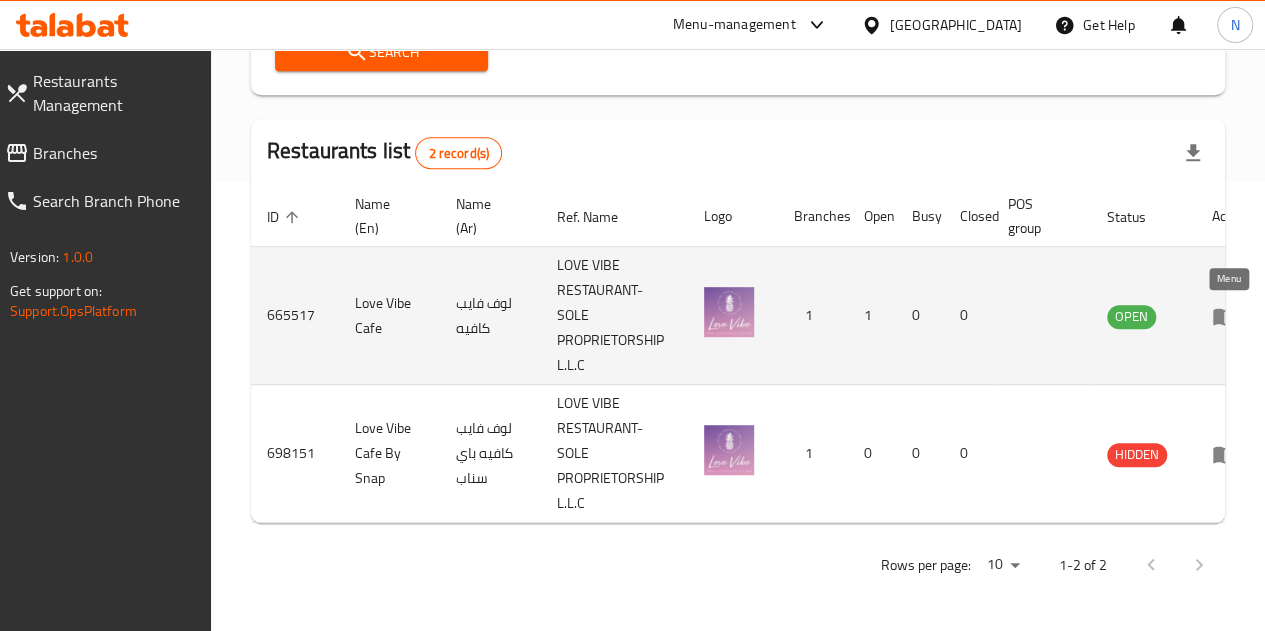 click 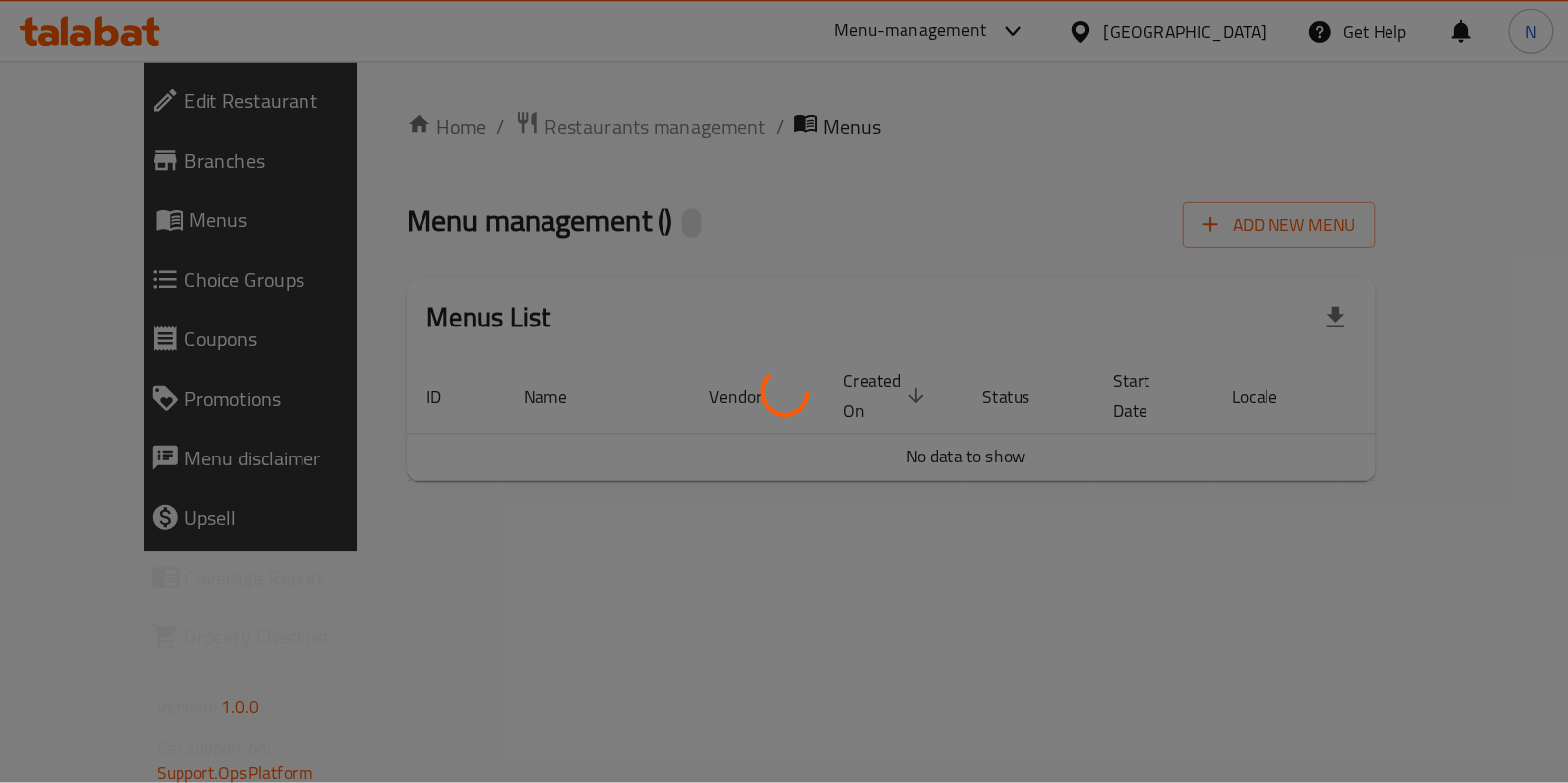 scroll, scrollTop: 0, scrollLeft: 0, axis: both 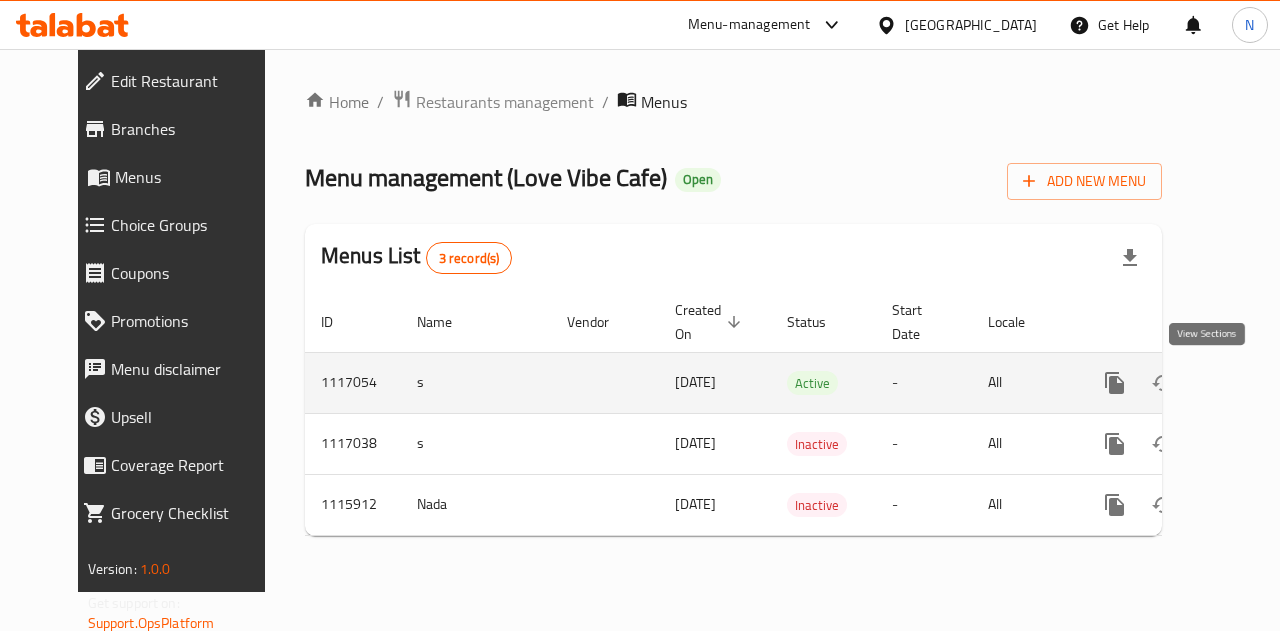 click 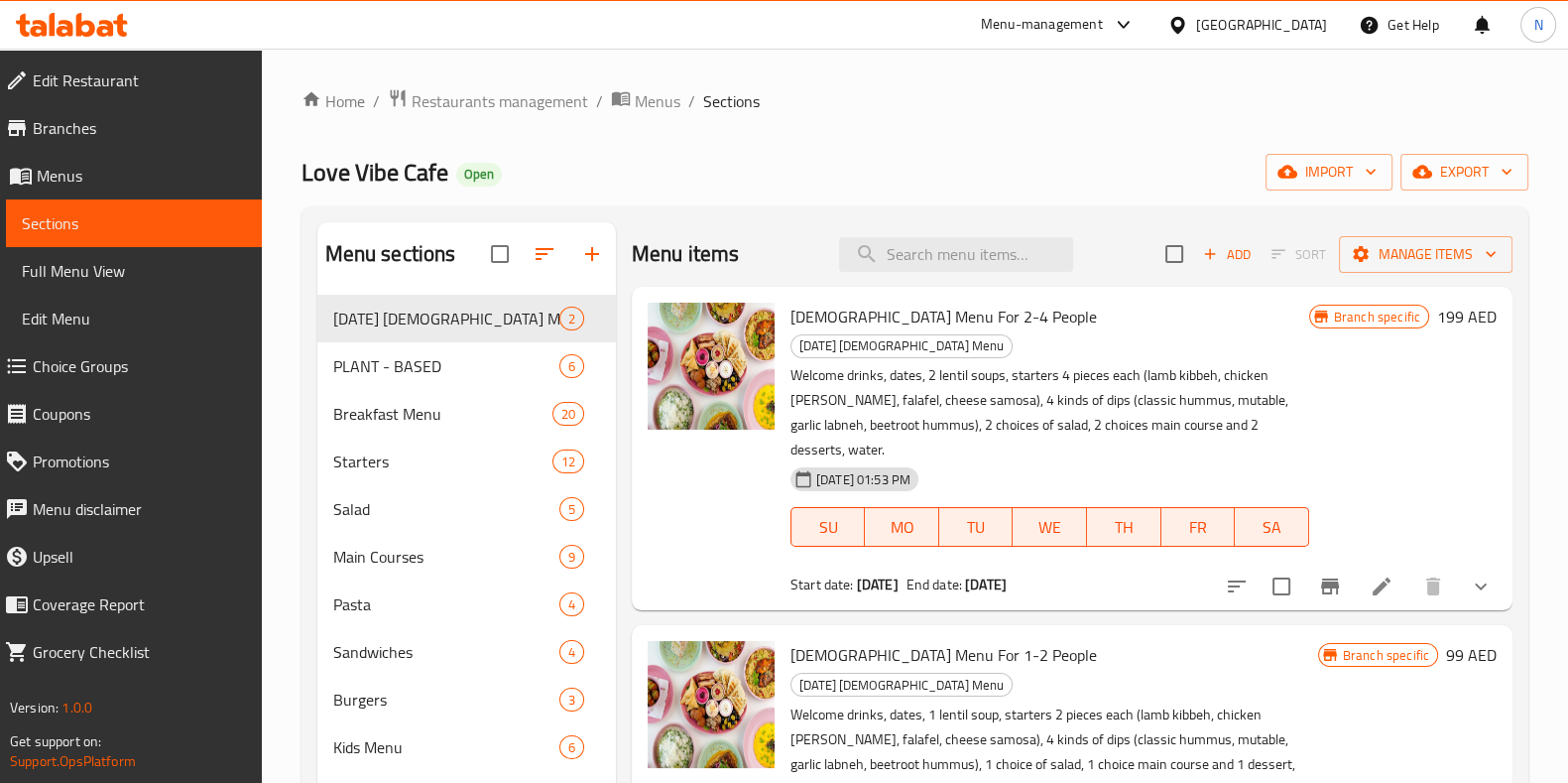 click on "Choice Groups" at bounding box center (125, 366) 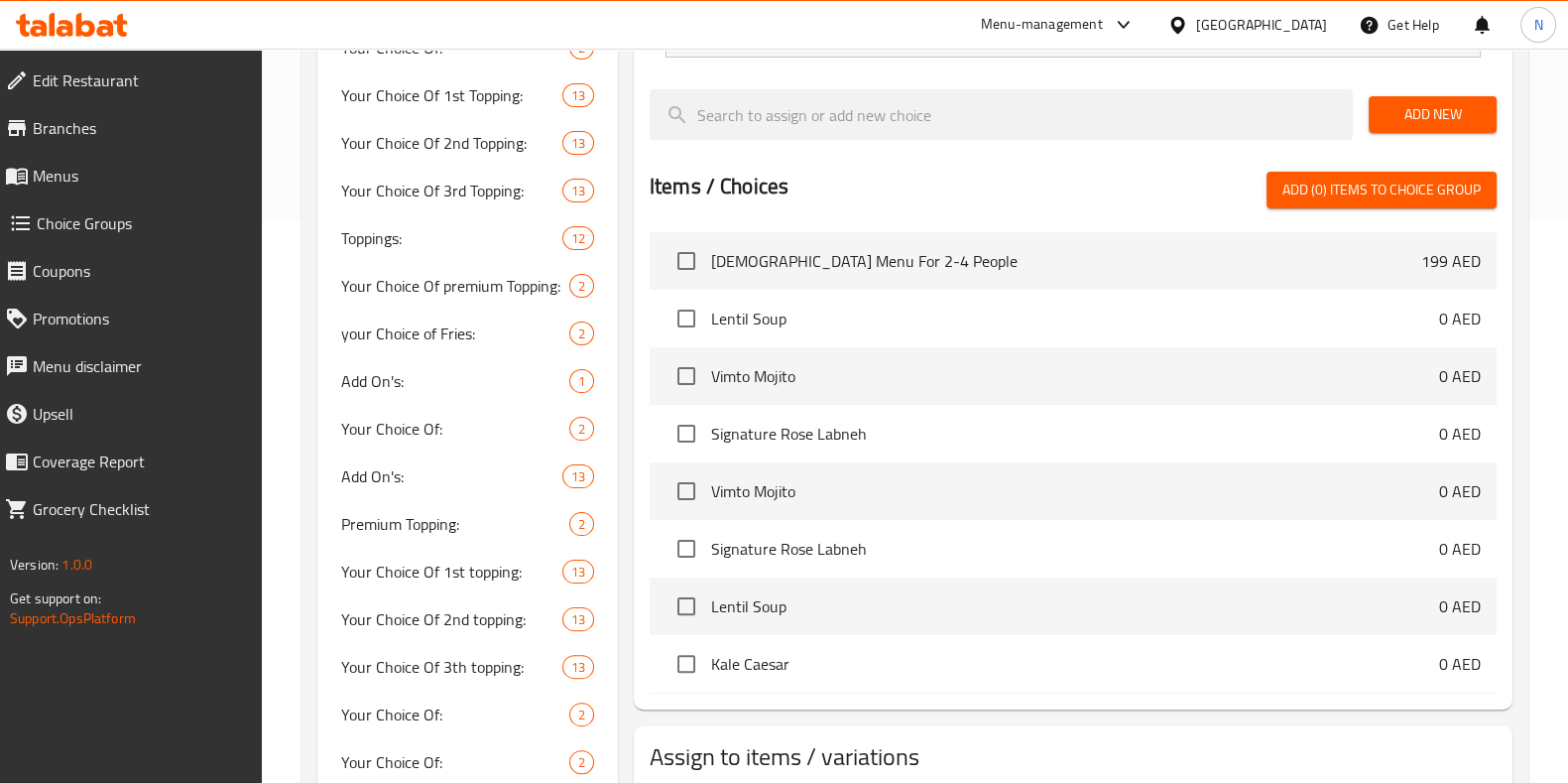 scroll, scrollTop: 571, scrollLeft: 0, axis: vertical 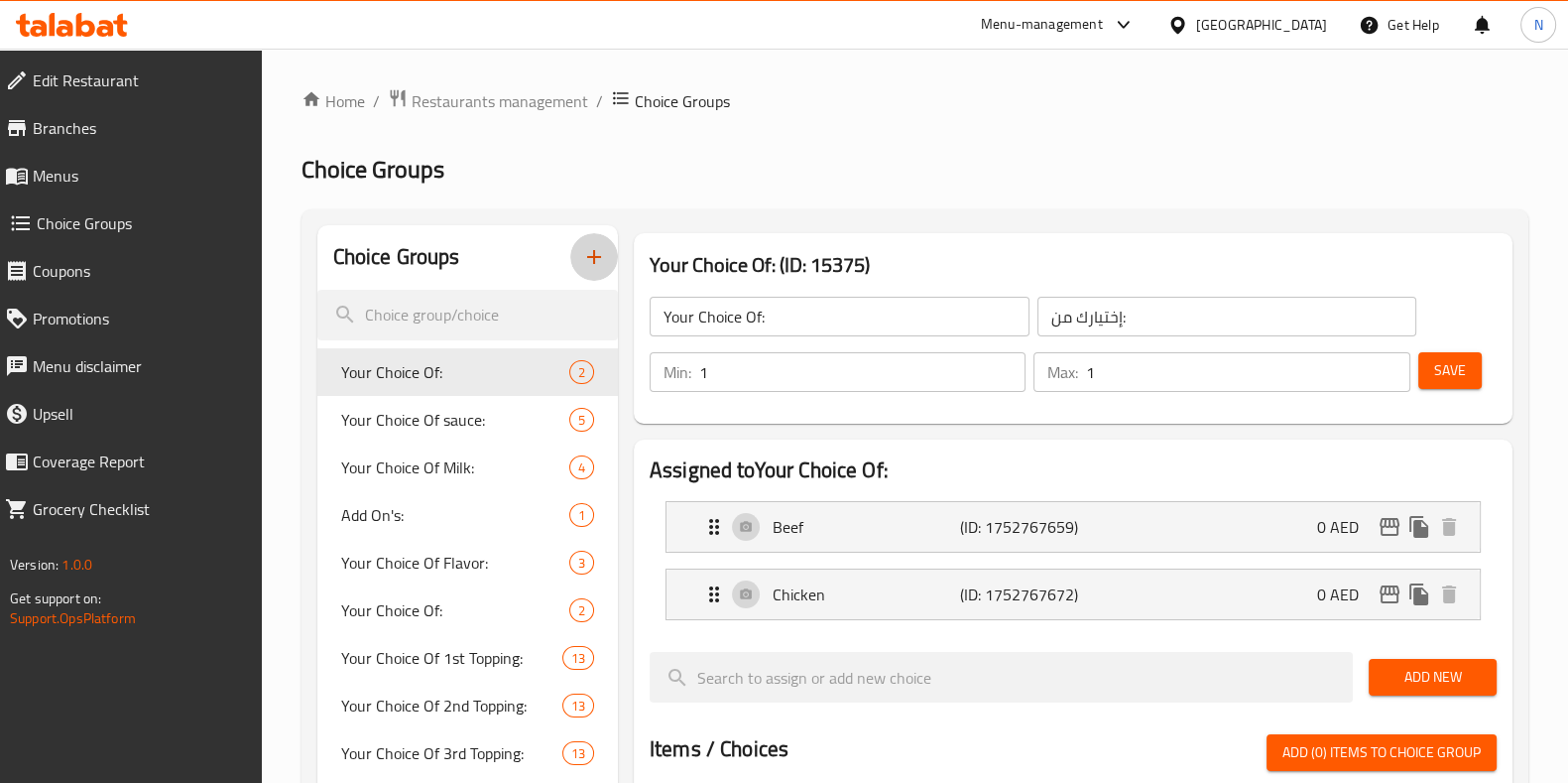 click 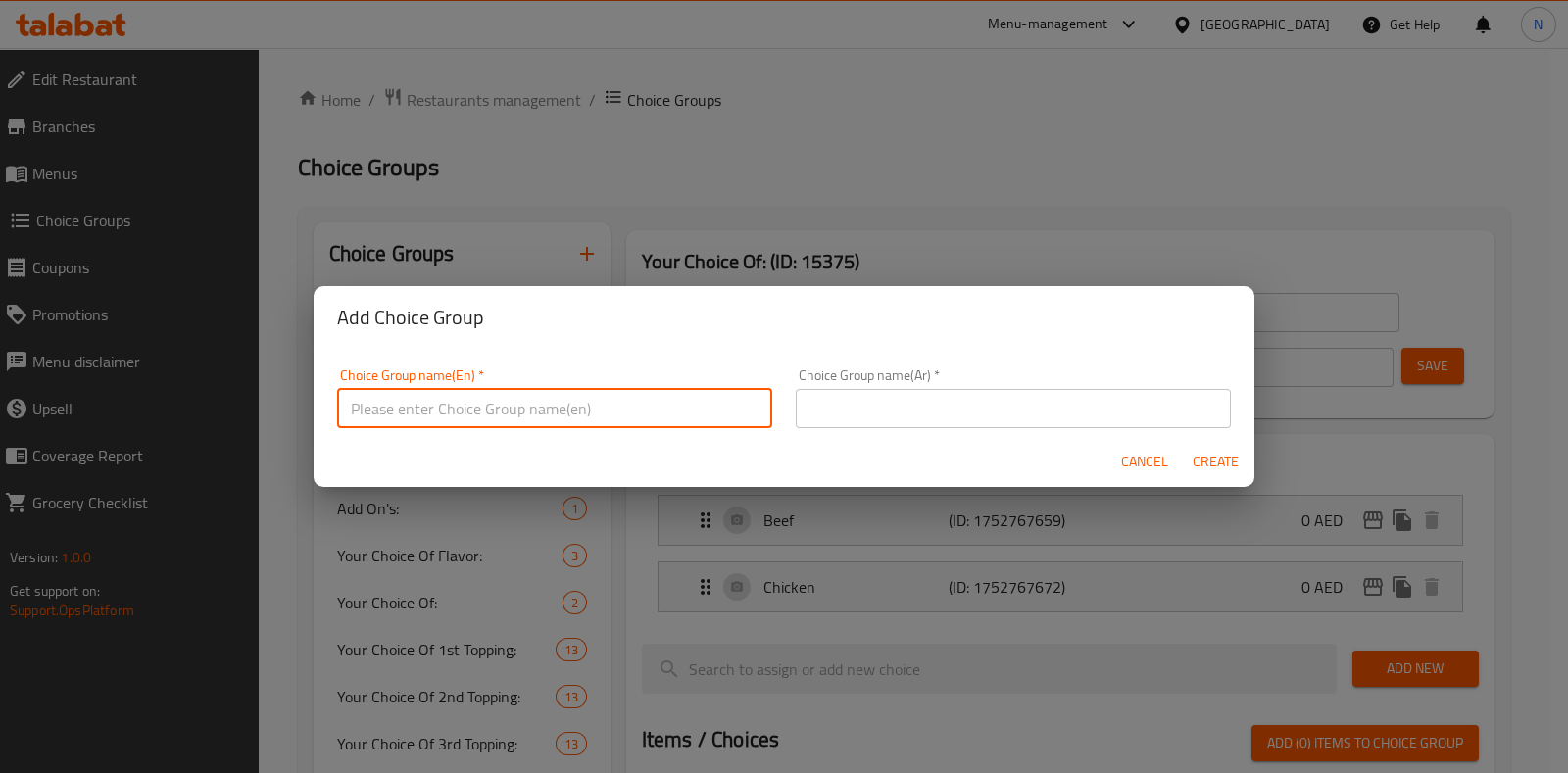 click at bounding box center [555, 409] 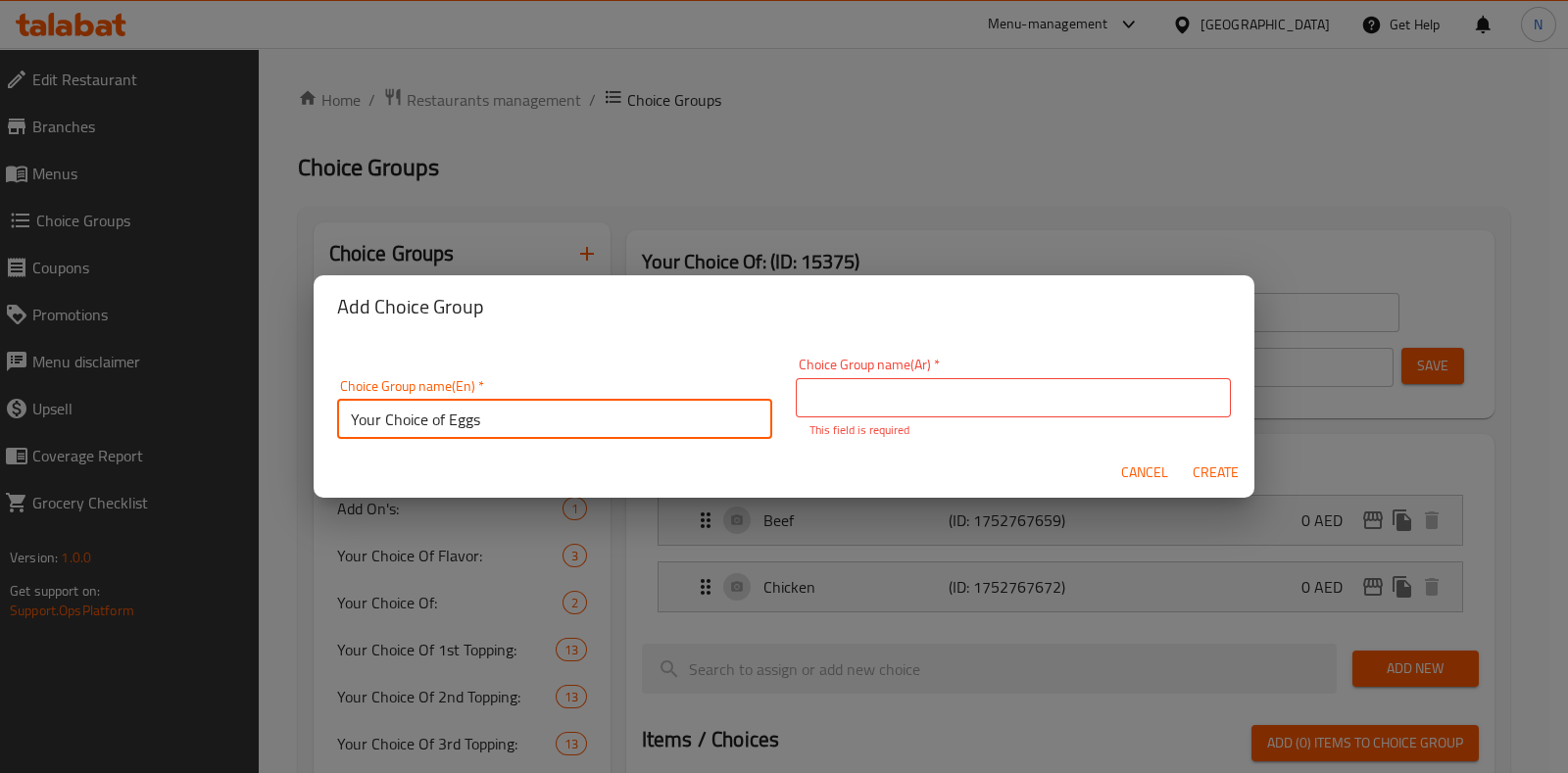 click on "Your Choice of Eggs" at bounding box center (555, 419) 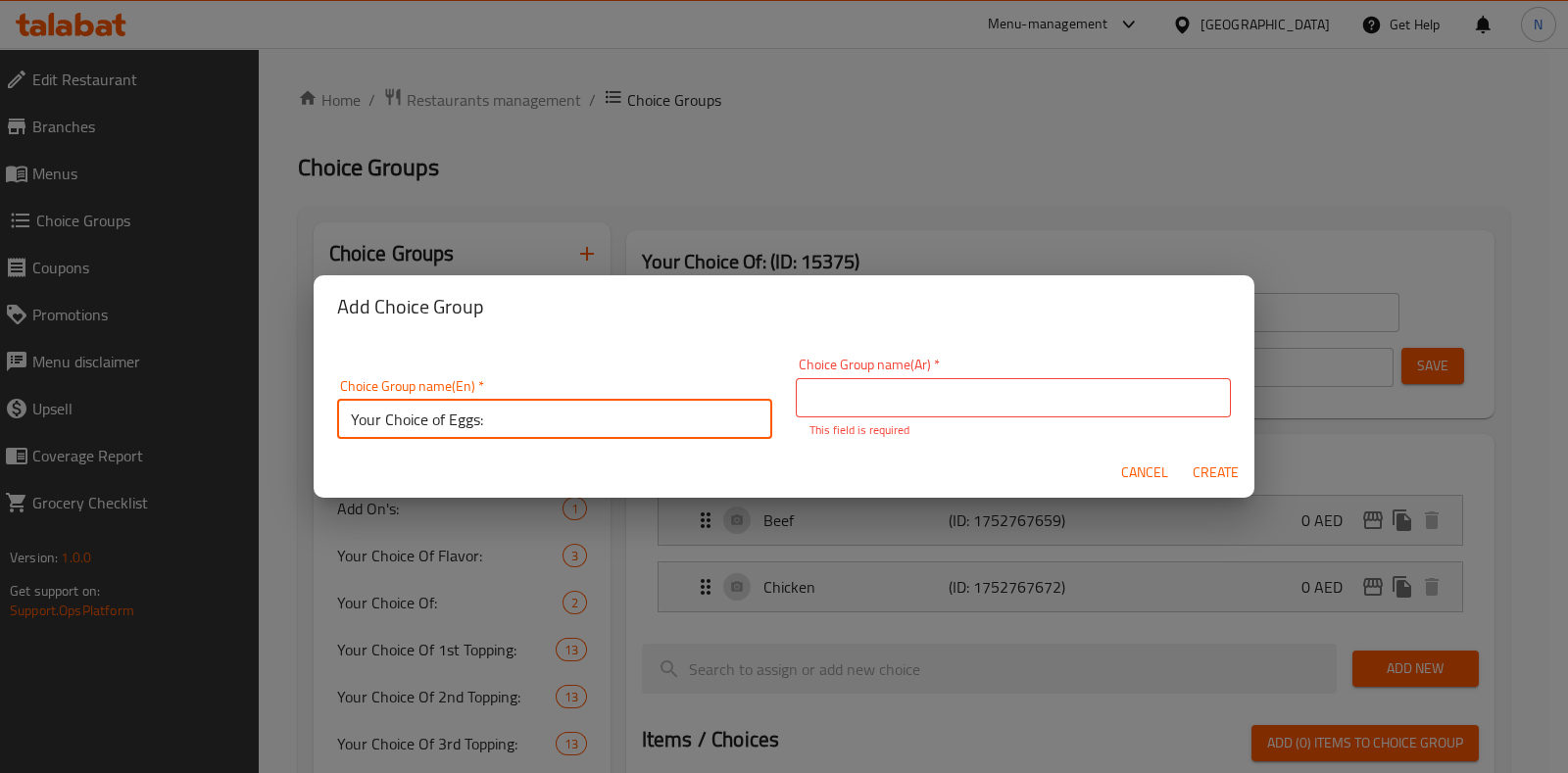 drag, startPoint x: 352, startPoint y: 416, endPoint x: 500, endPoint y: 418, distance: 148.01351 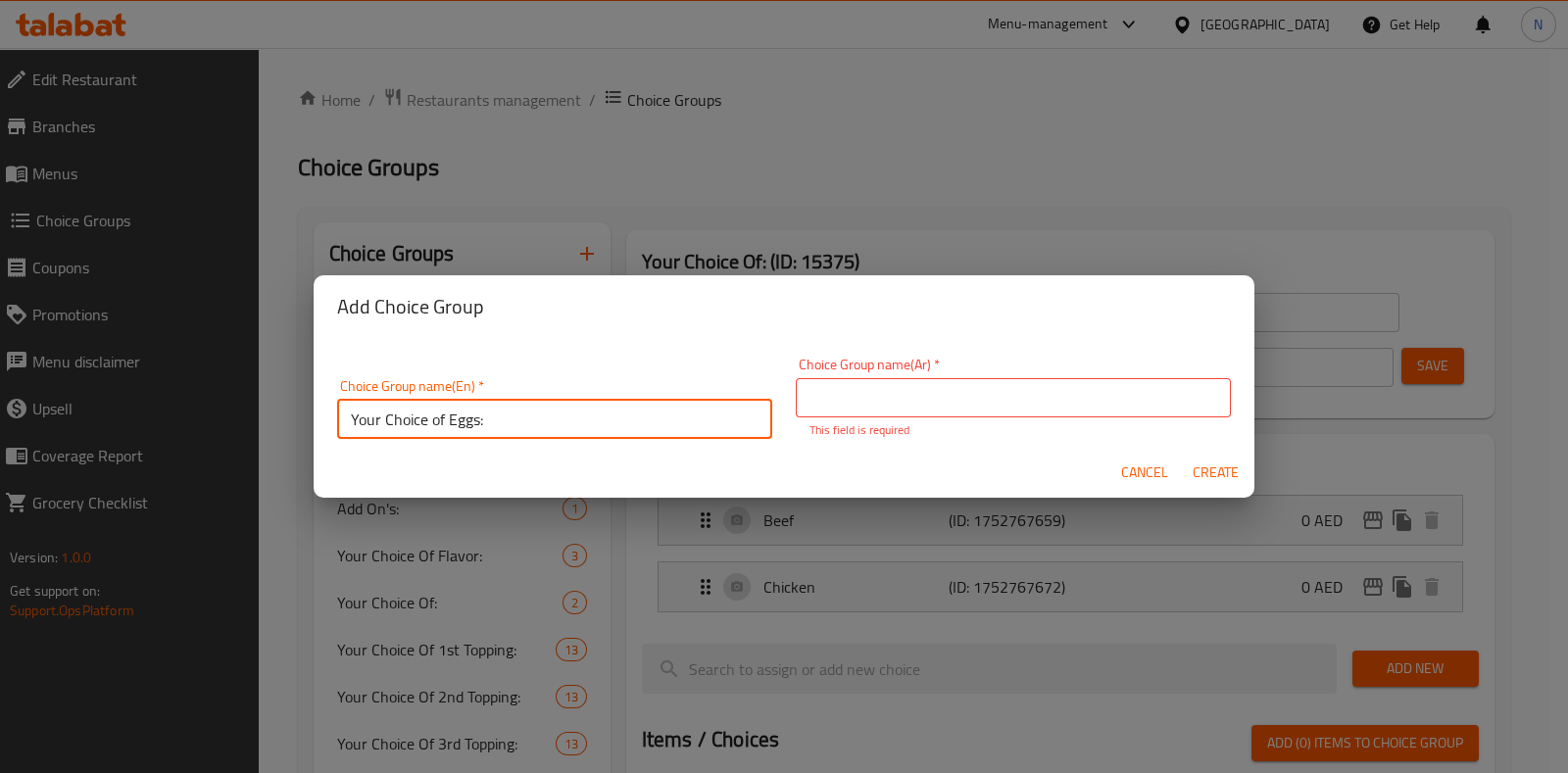 click at bounding box center (1013, 398) 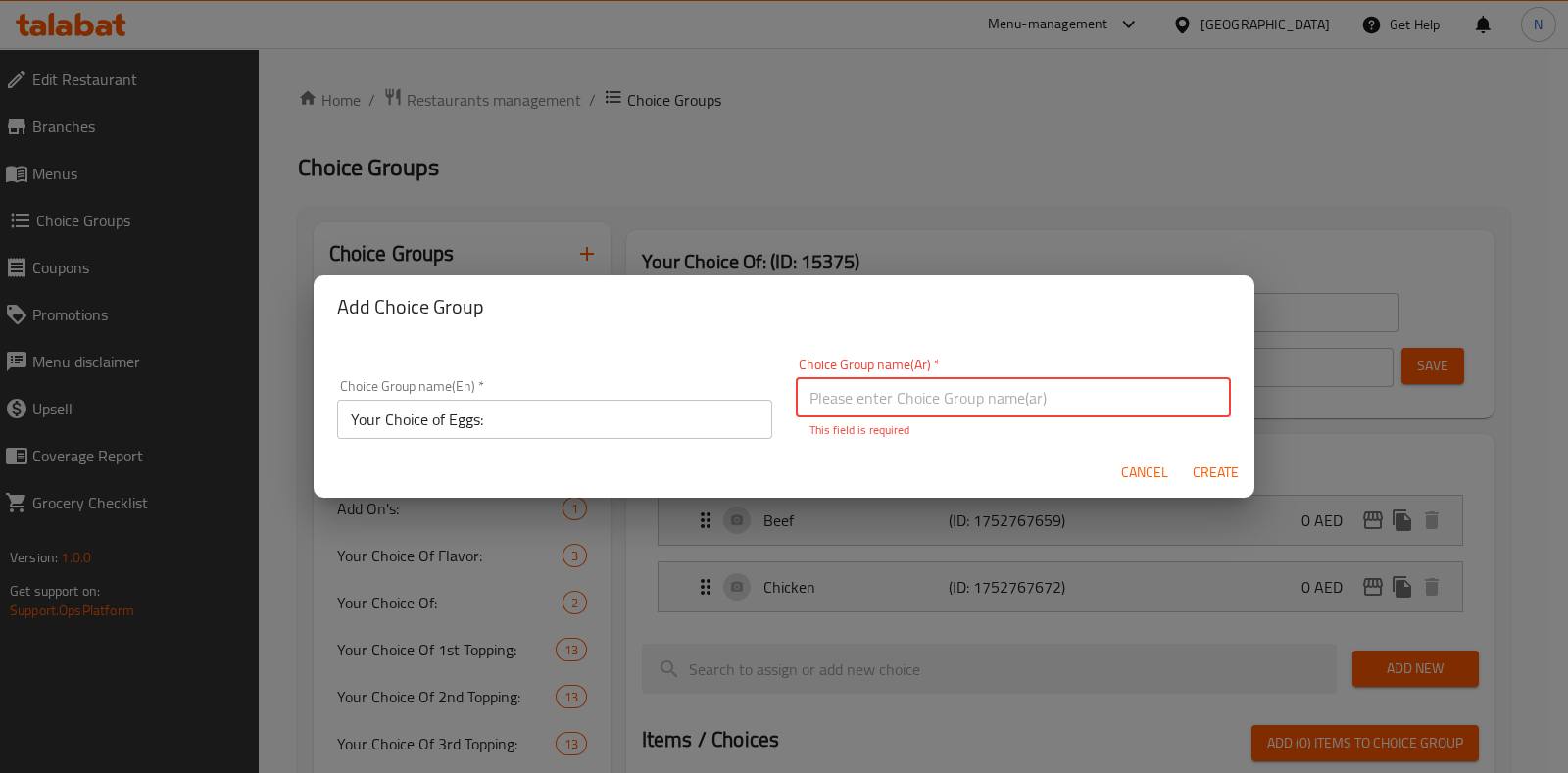 paste on "اختيارك من البيض:     Ask ChatGPT" 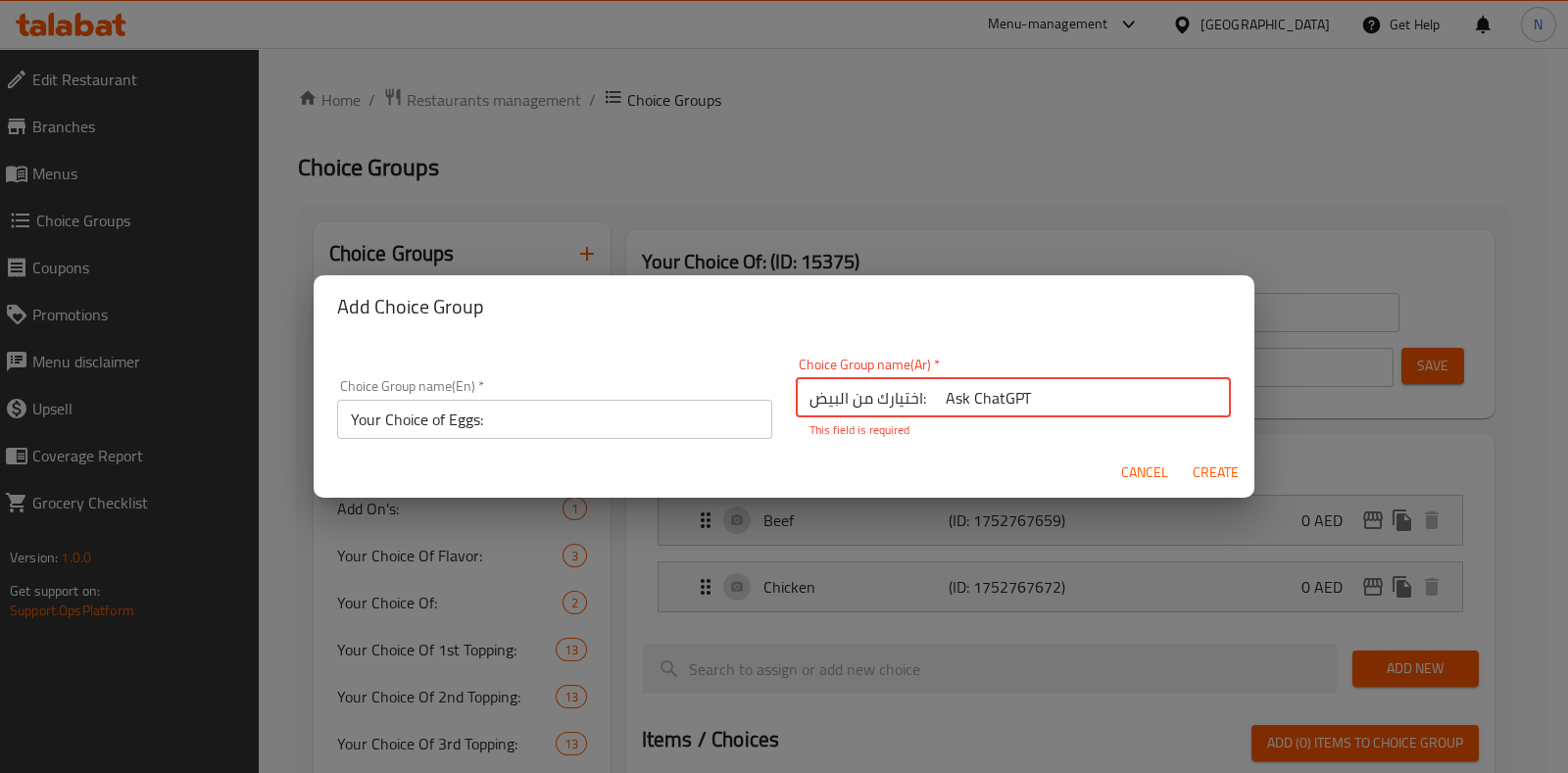 drag, startPoint x: 1047, startPoint y: 404, endPoint x: 924, endPoint y: 418, distance: 123.79418 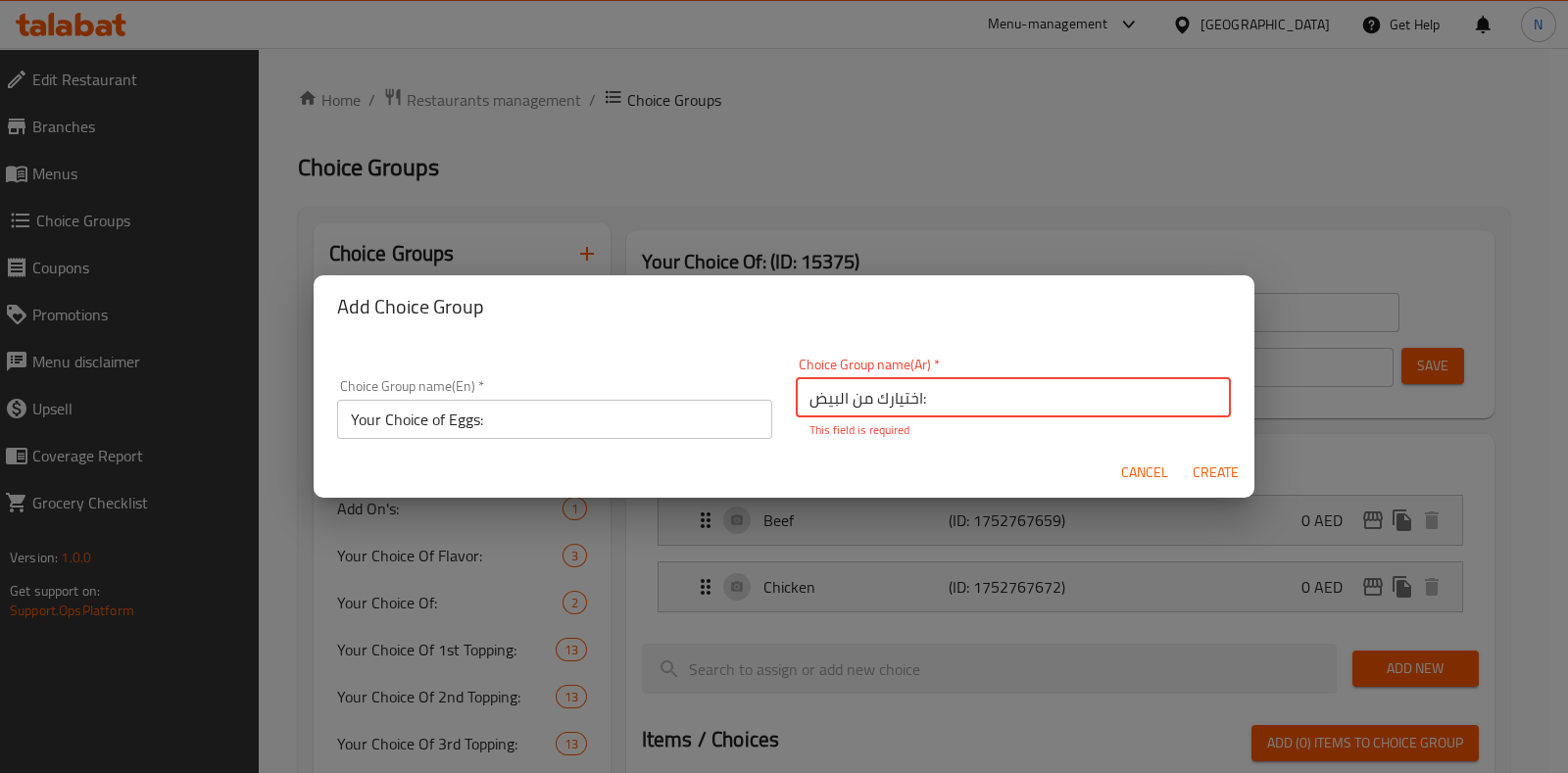 type on "اختيارك من البيض:" 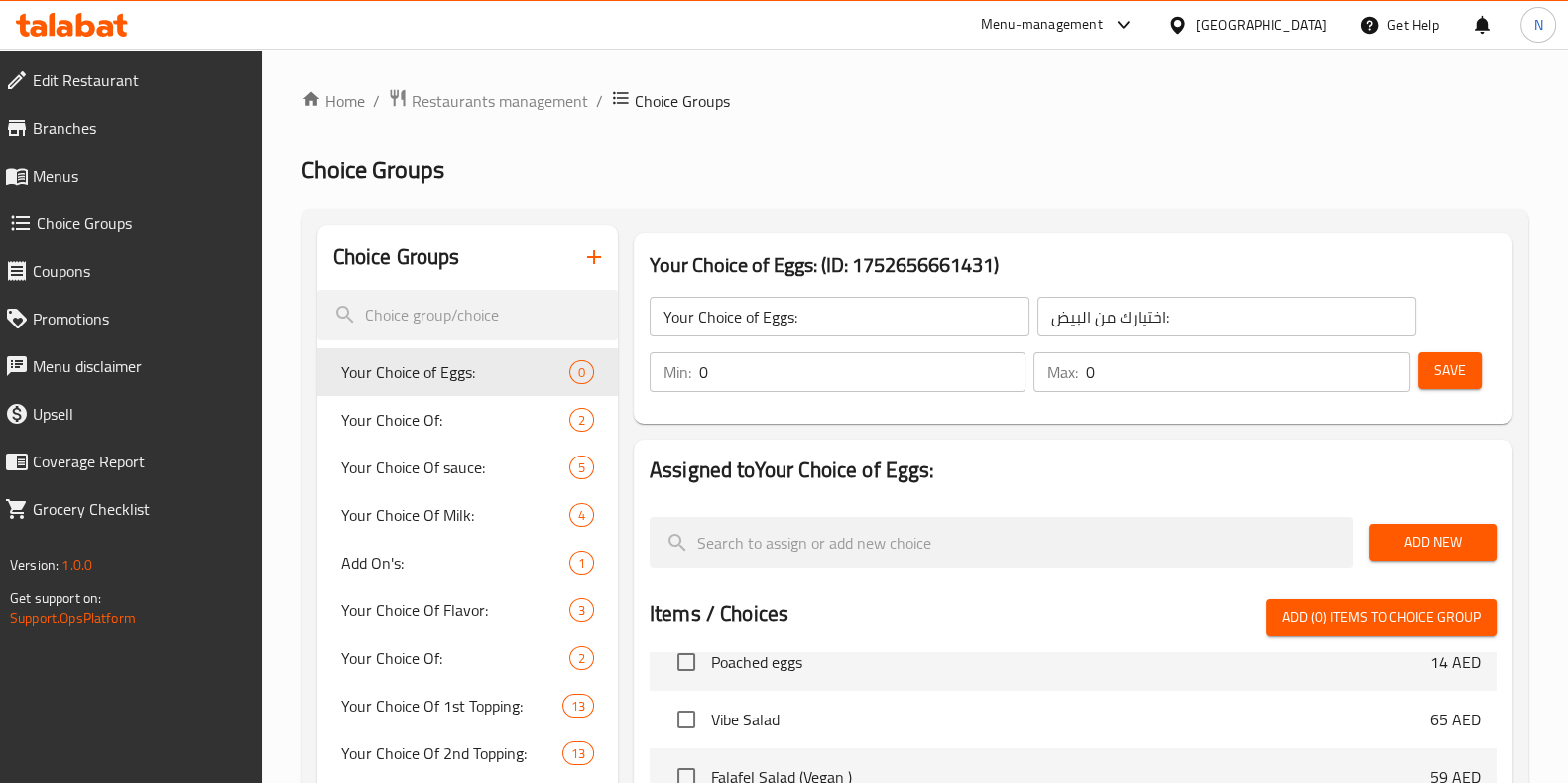 click on "0" at bounding box center [862, 372] 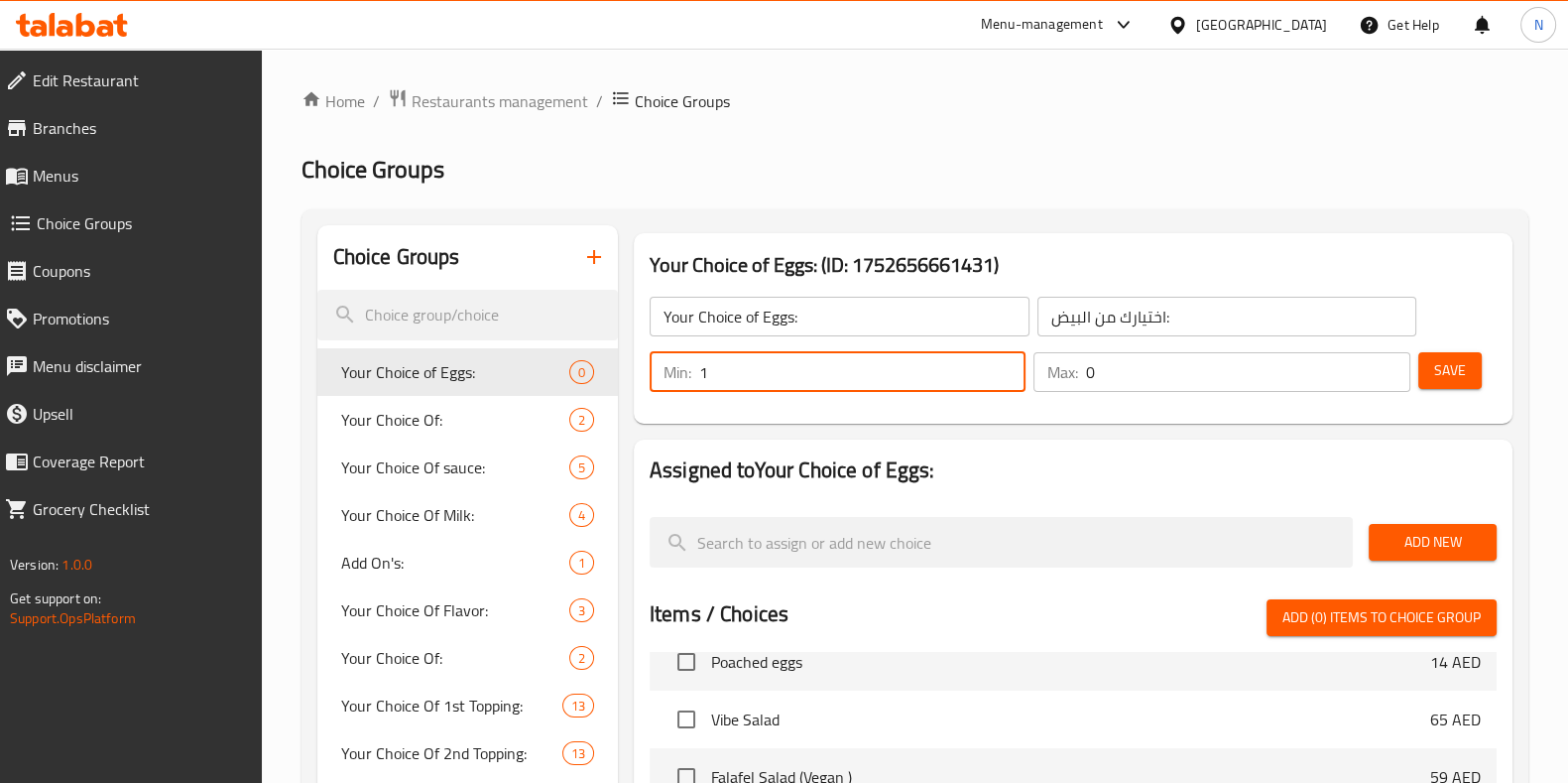 type on "1" 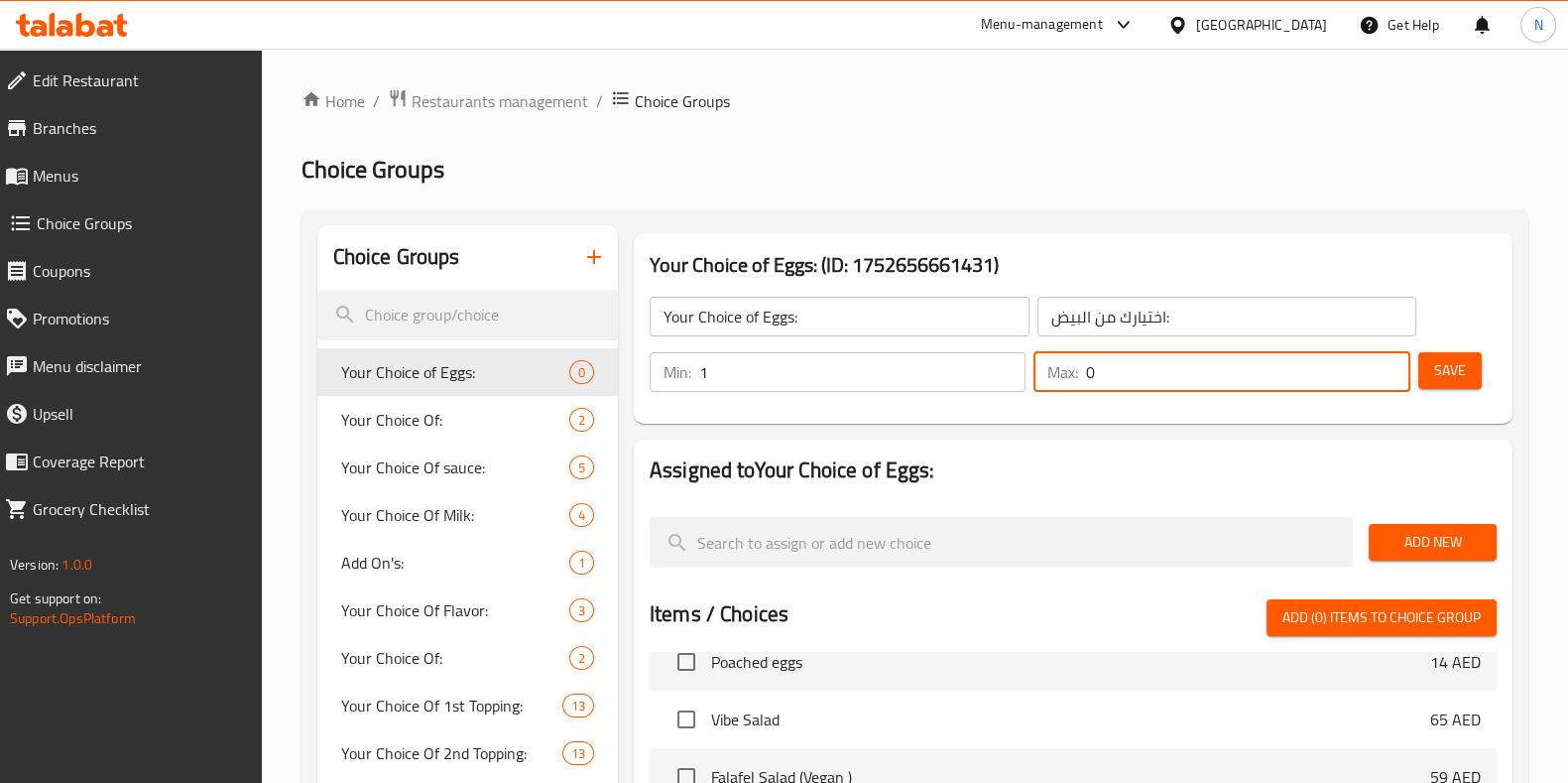 click on "0" at bounding box center (1248, 372) 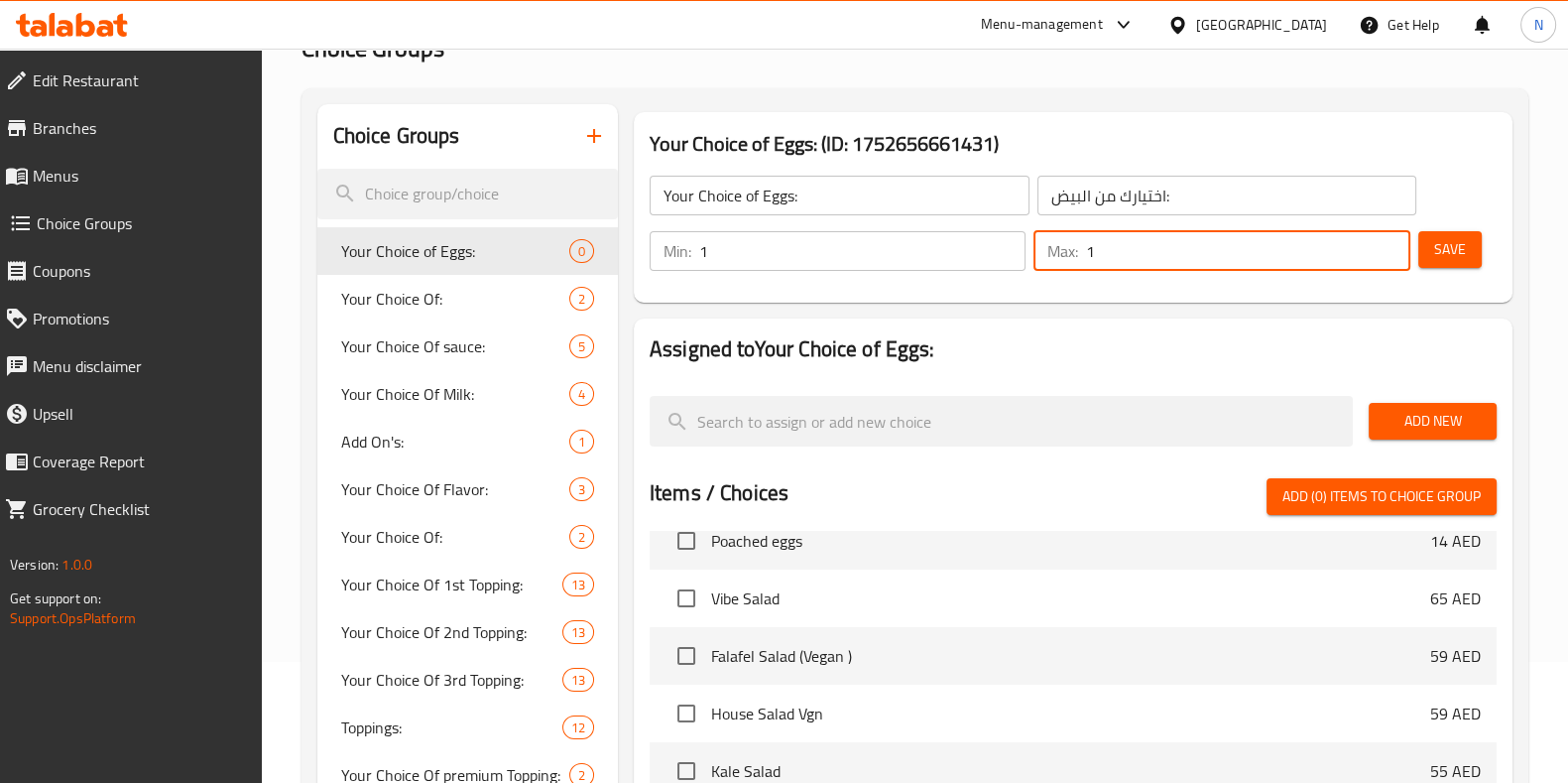 scroll, scrollTop: 258, scrollLeft: 0, axis: vertical 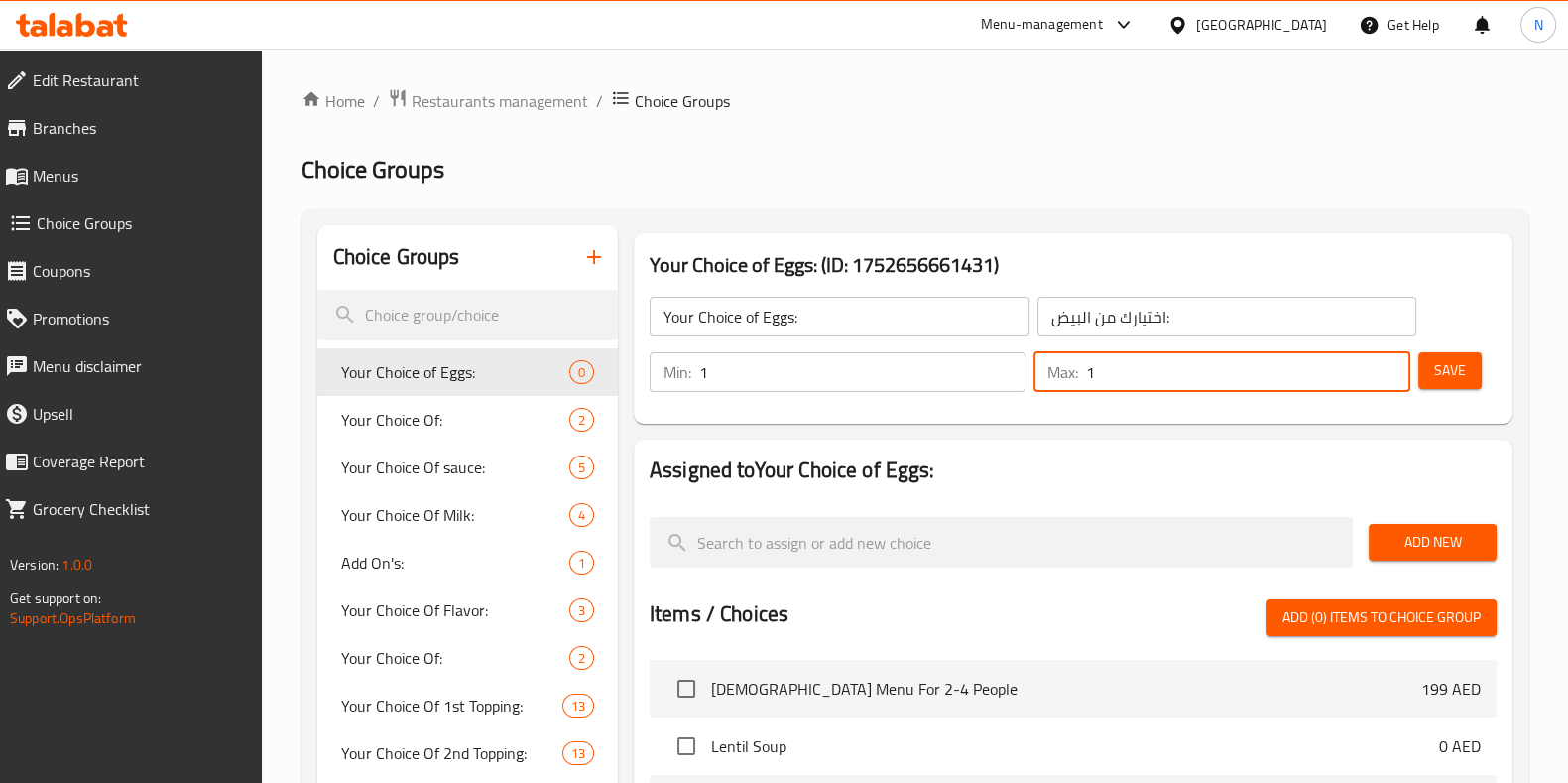 type on "1" 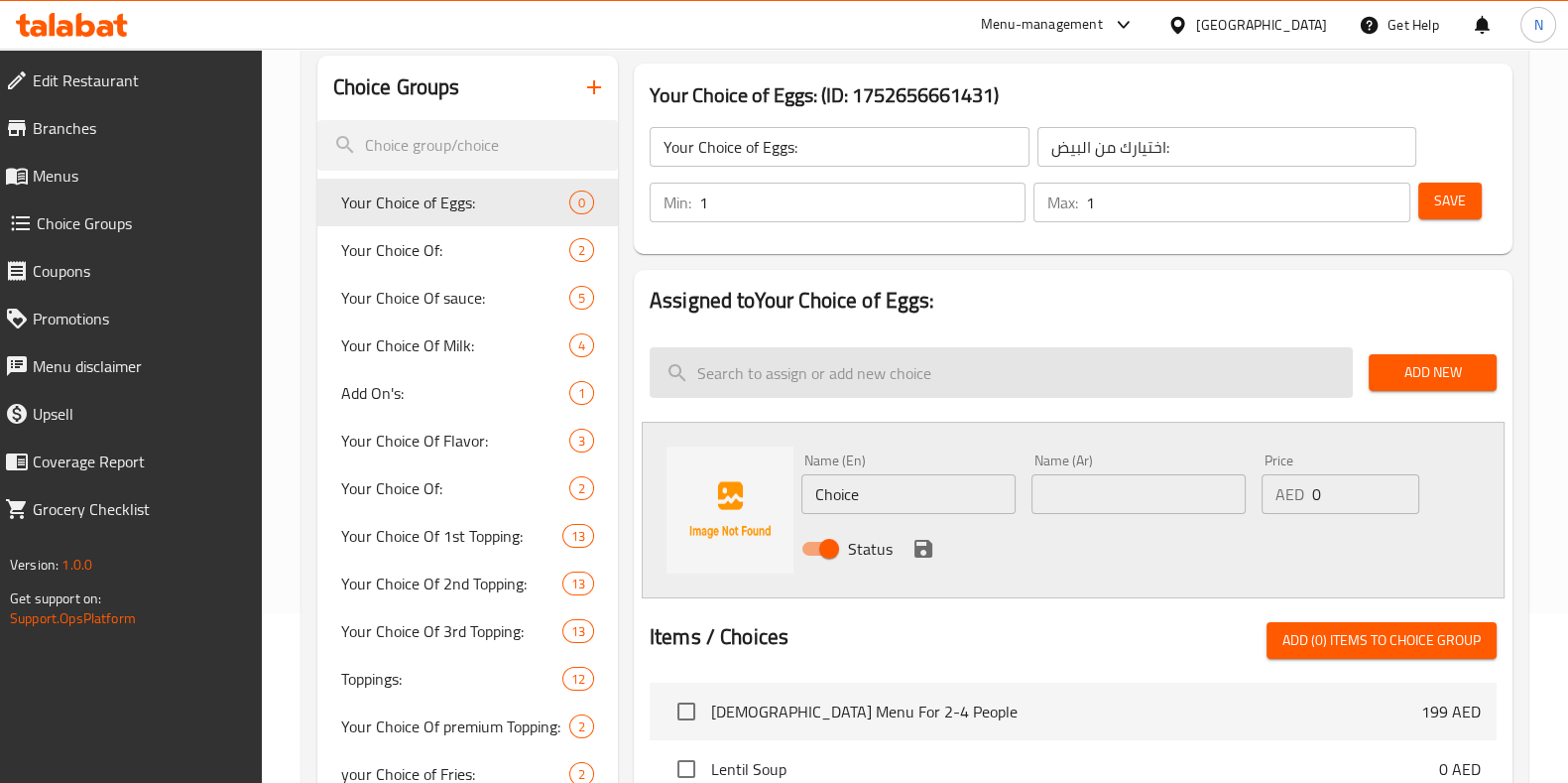 scroll, scrollTop: 184, scrollLeft: 0, axis: vertical 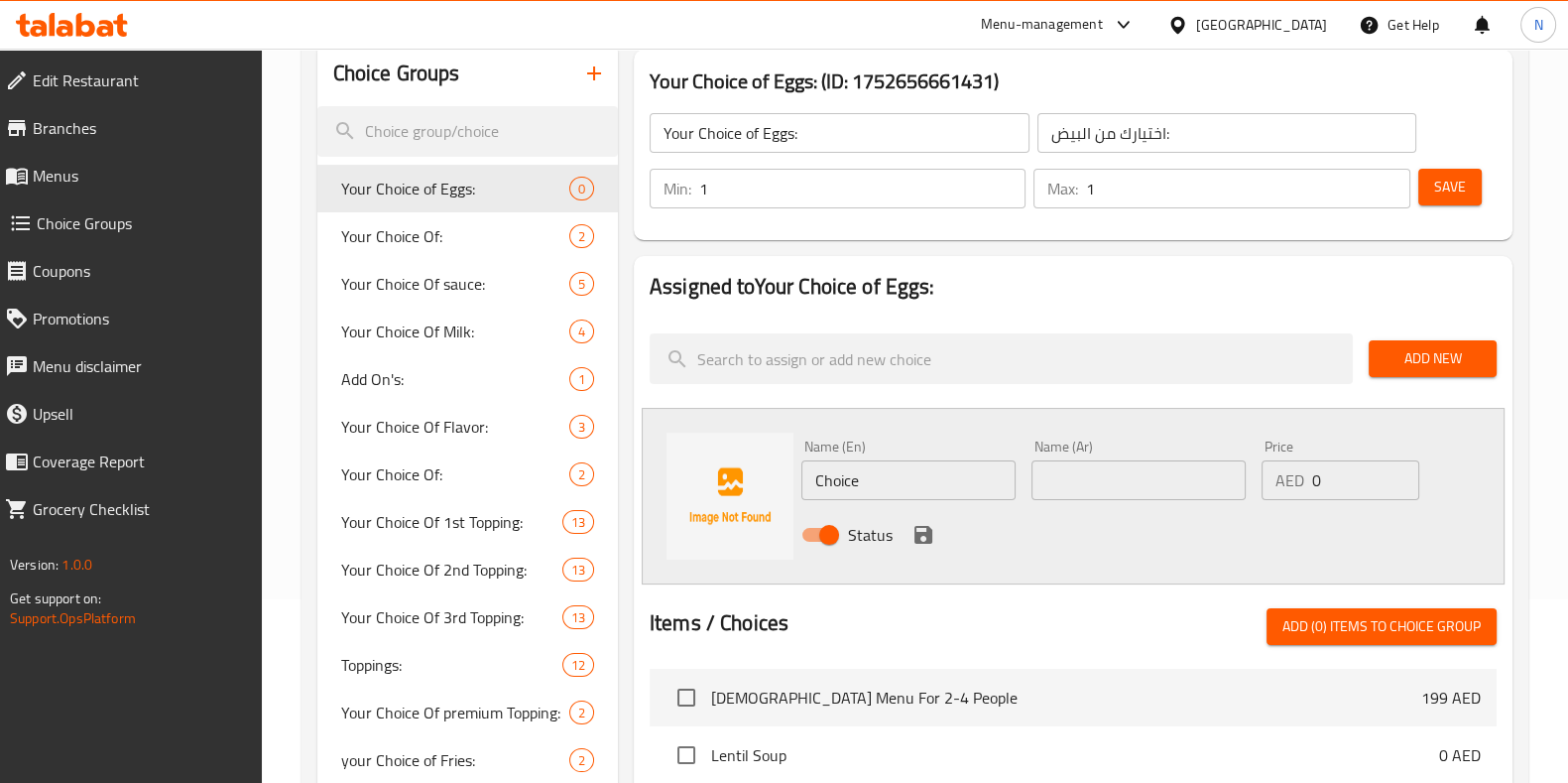 click on "Choice" at bounding box center (908, 480) 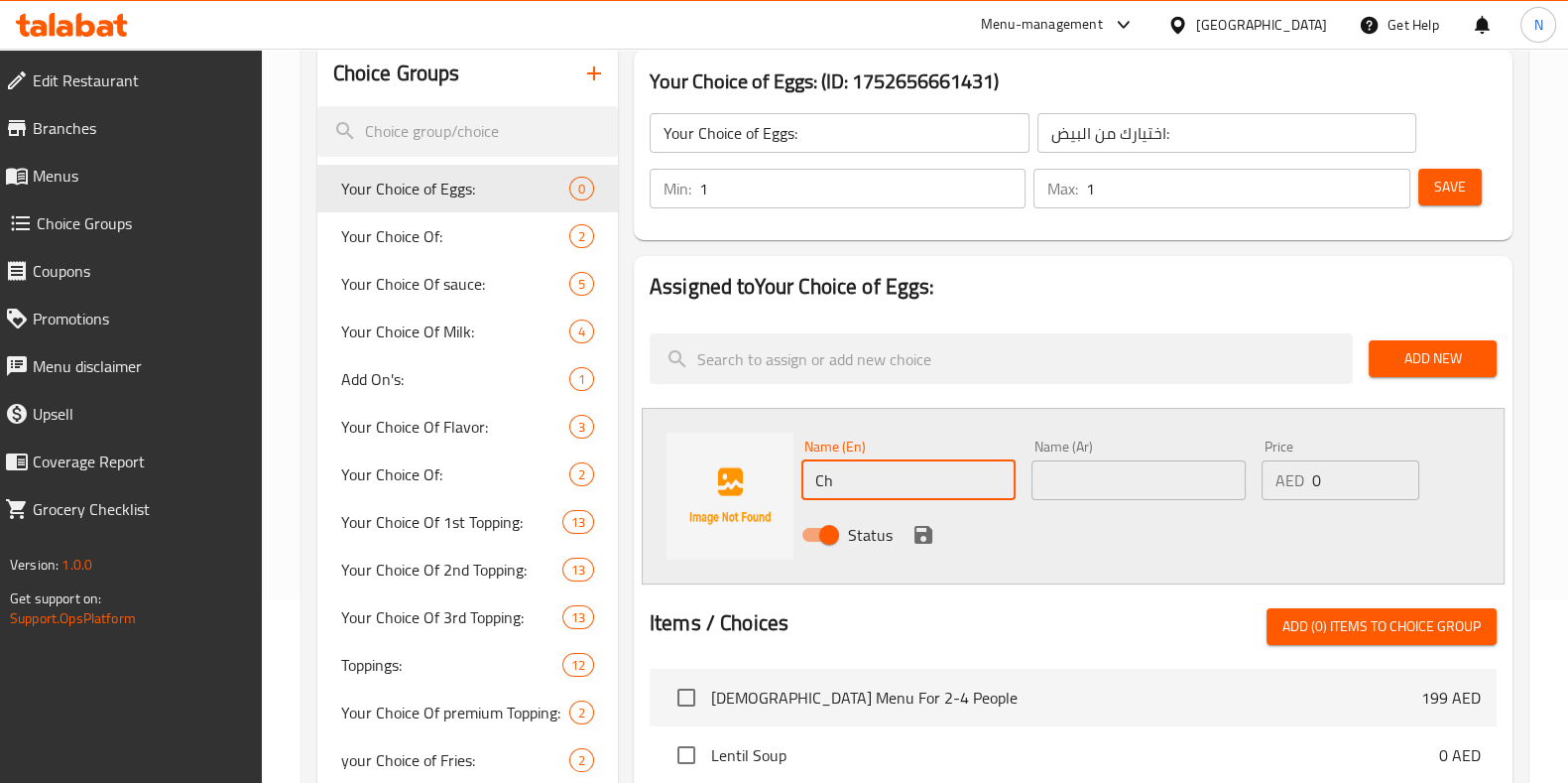 type on "C" 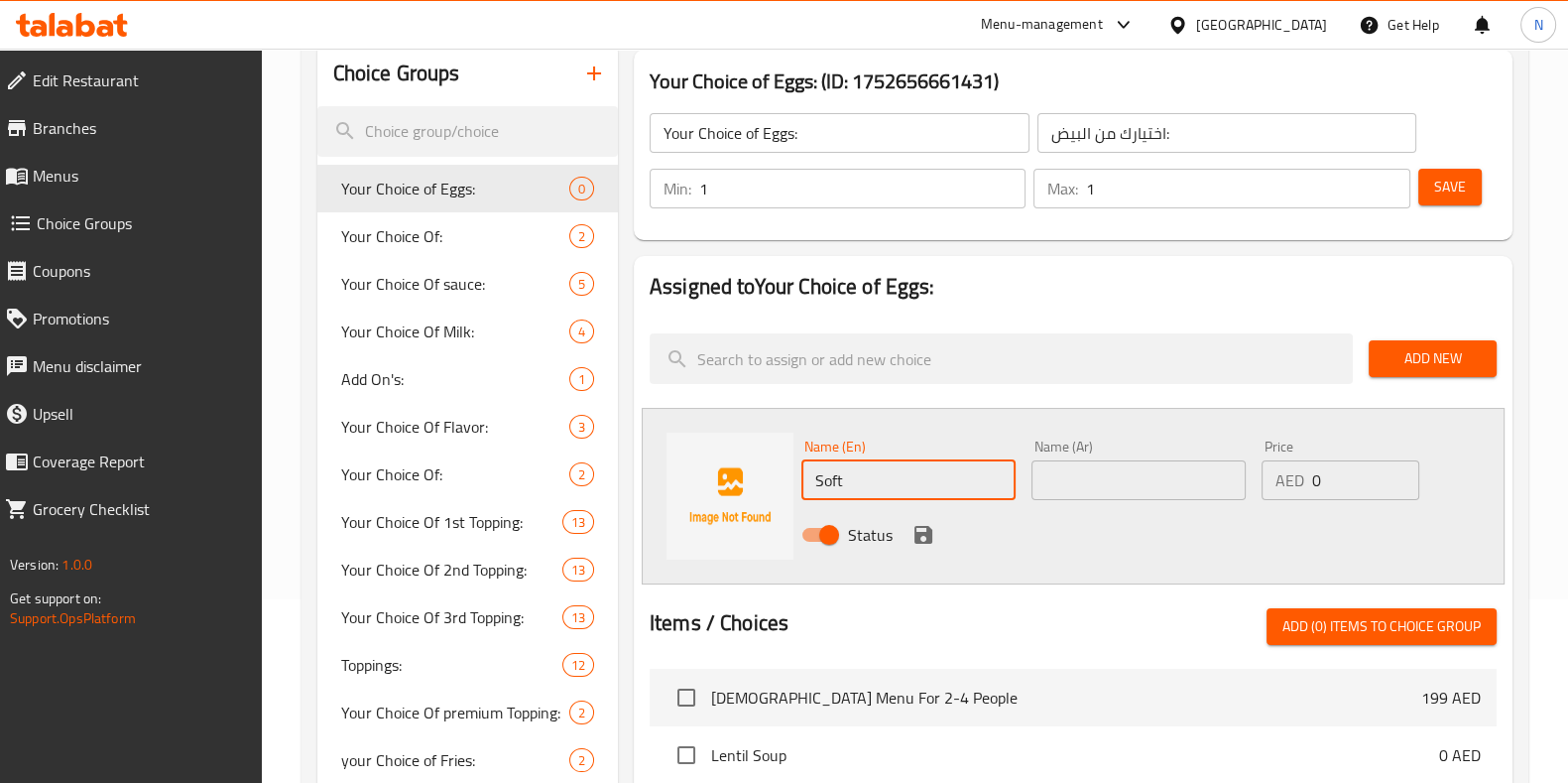 type on "Soft" 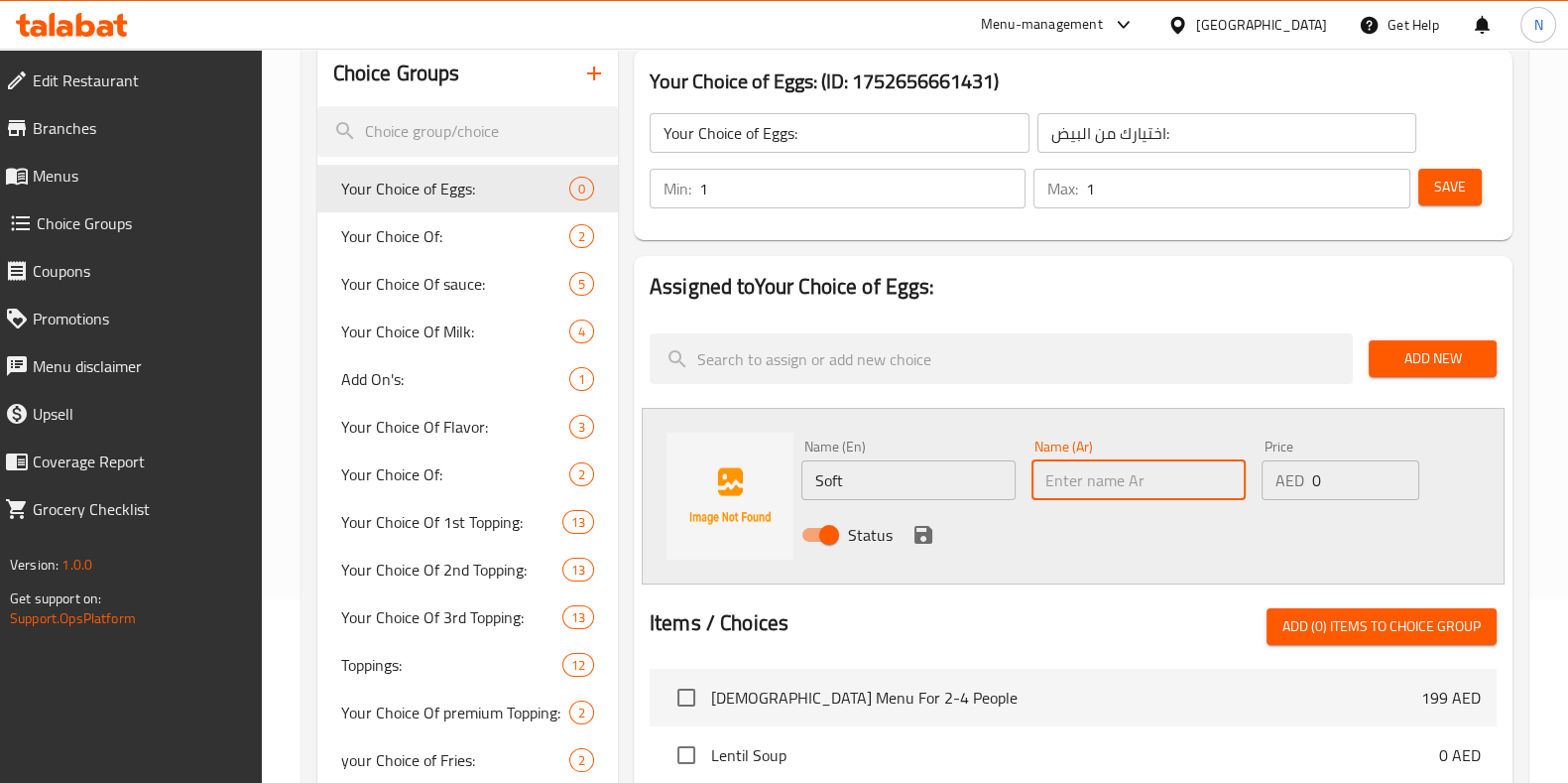 click at bounding box center (1139, 480) 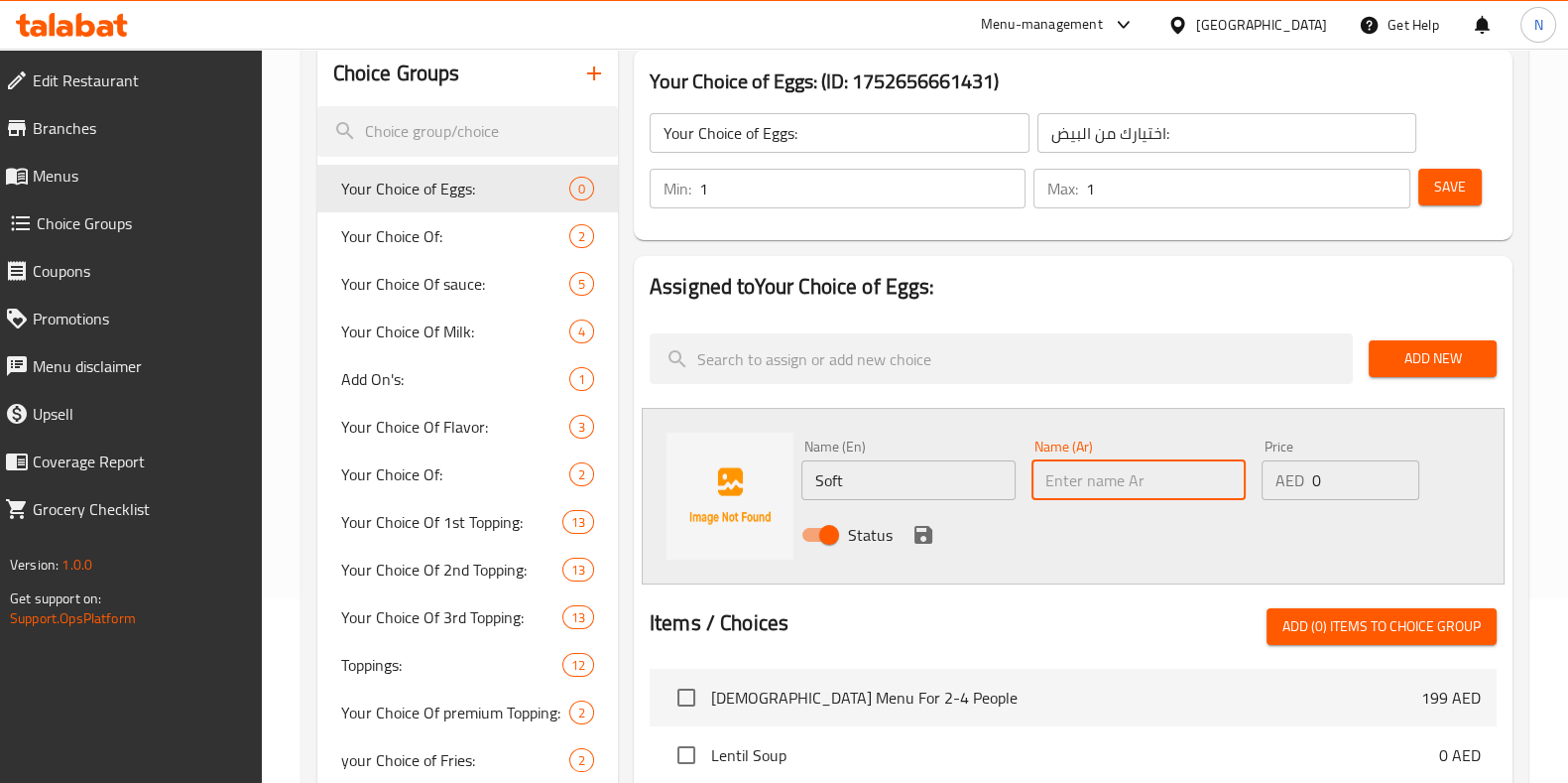 paste on "ناعم" 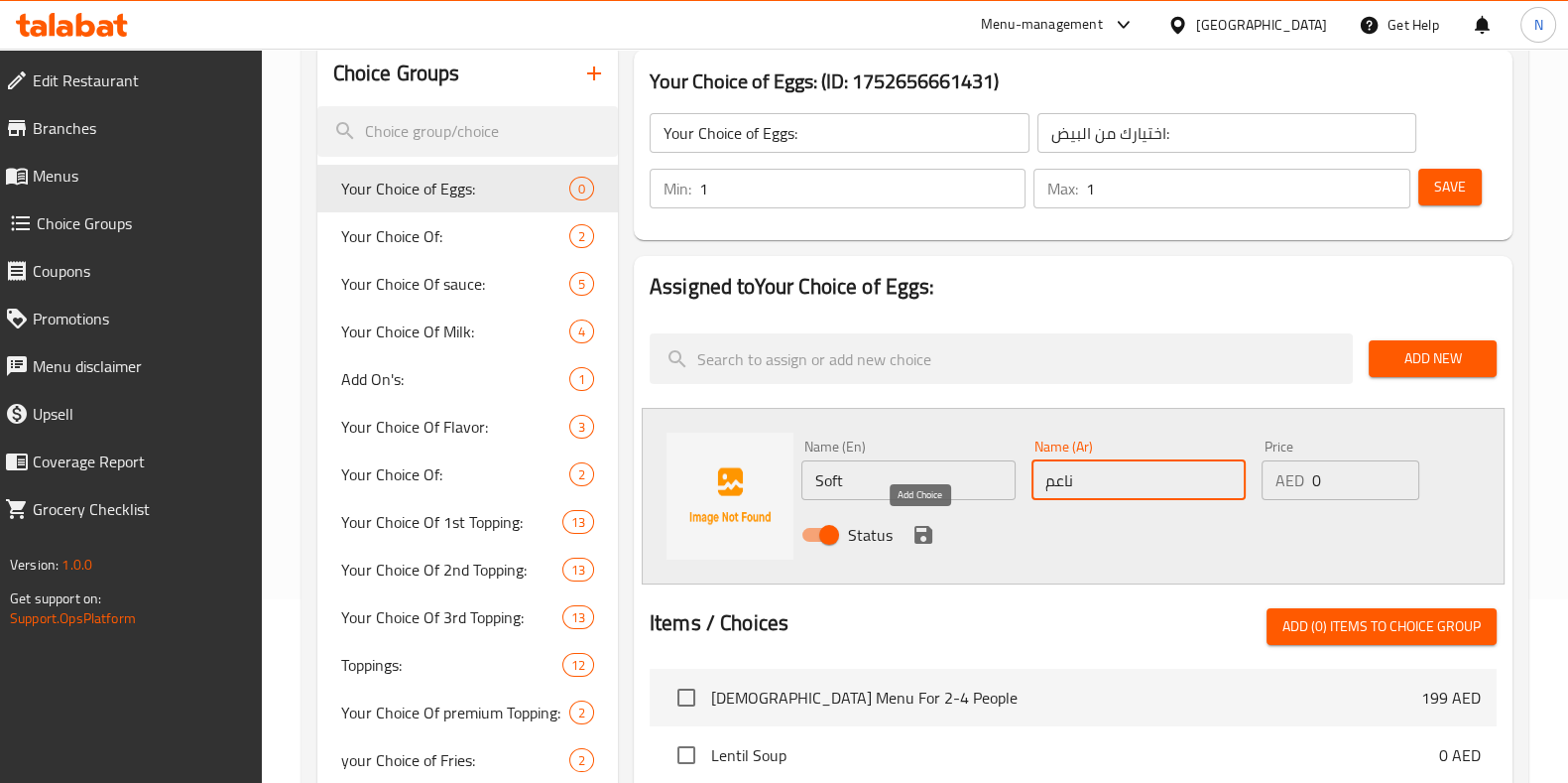 type on "ناعم" 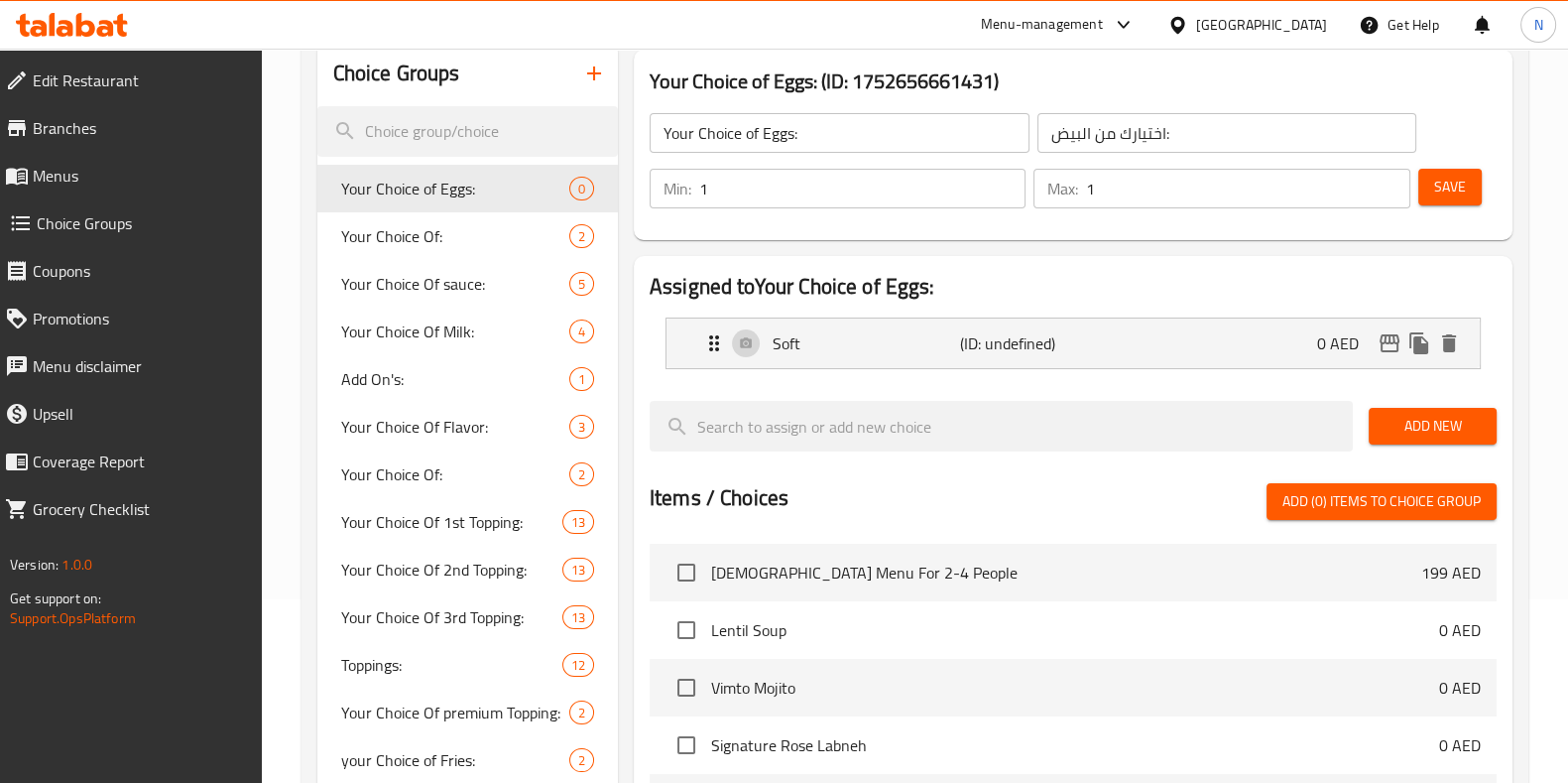 click on "Add New" at bounding box center [1432, 426] 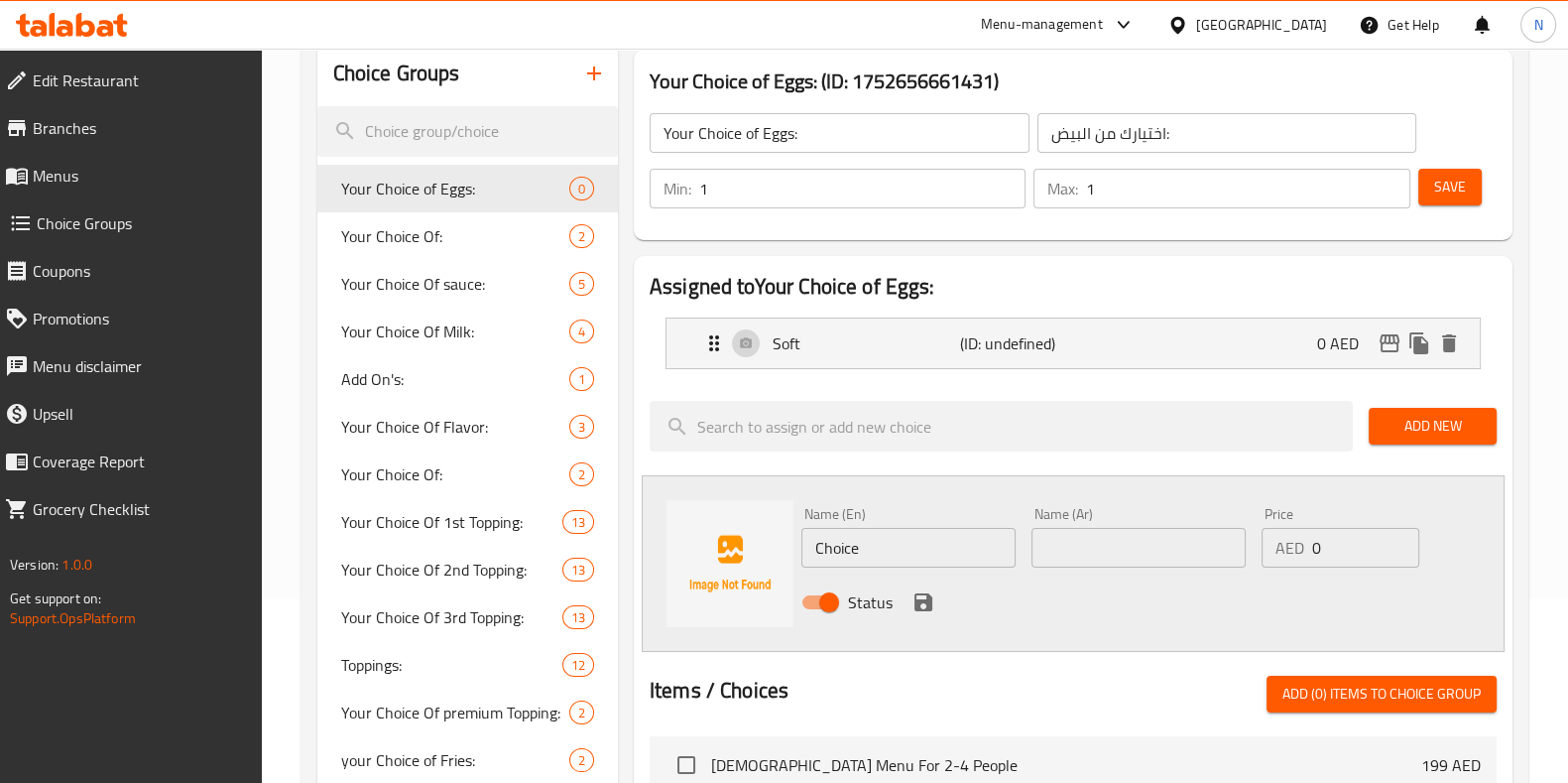 click on "Choice" at bounding box center [908, 548] 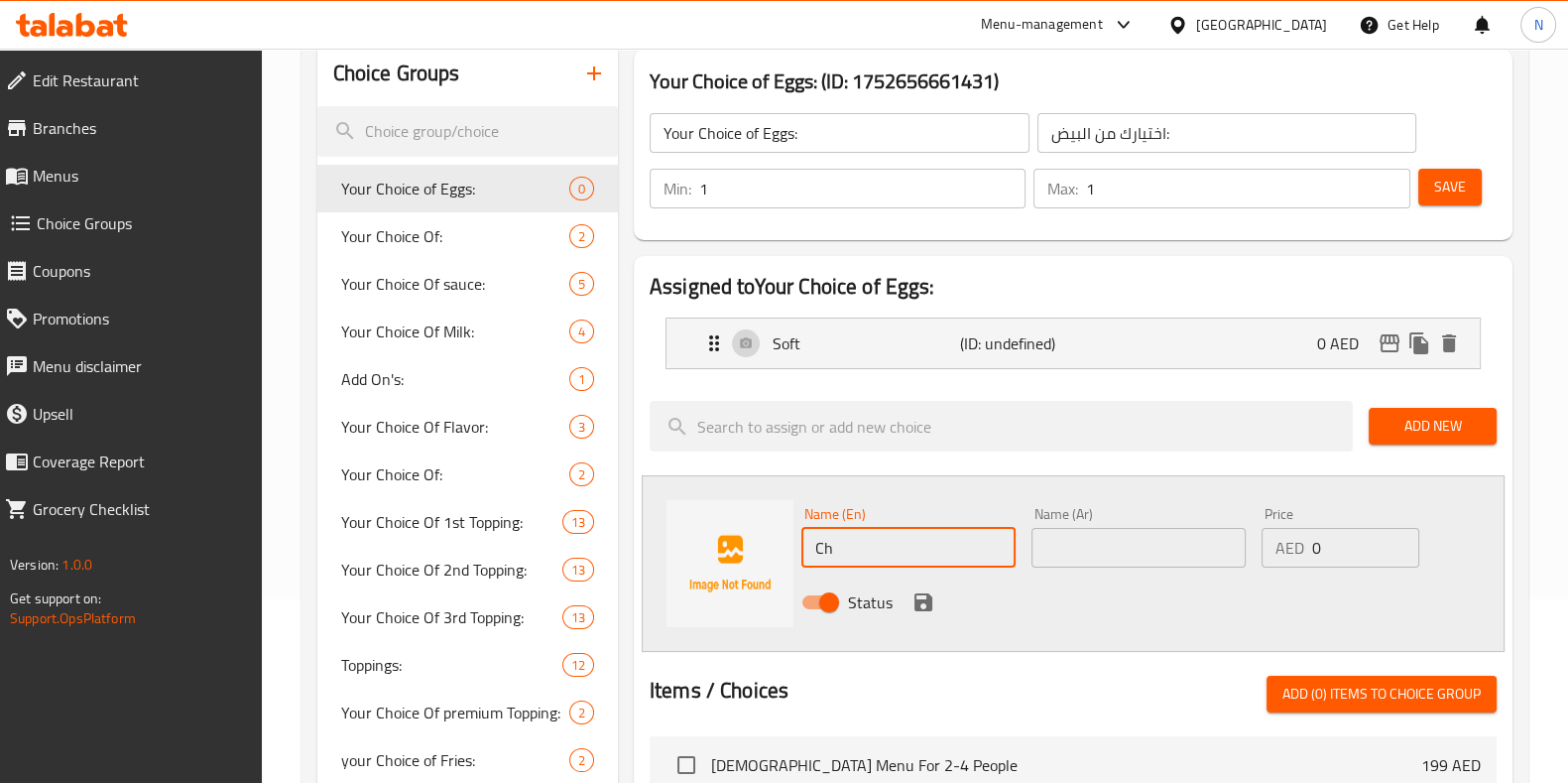 type on "C" 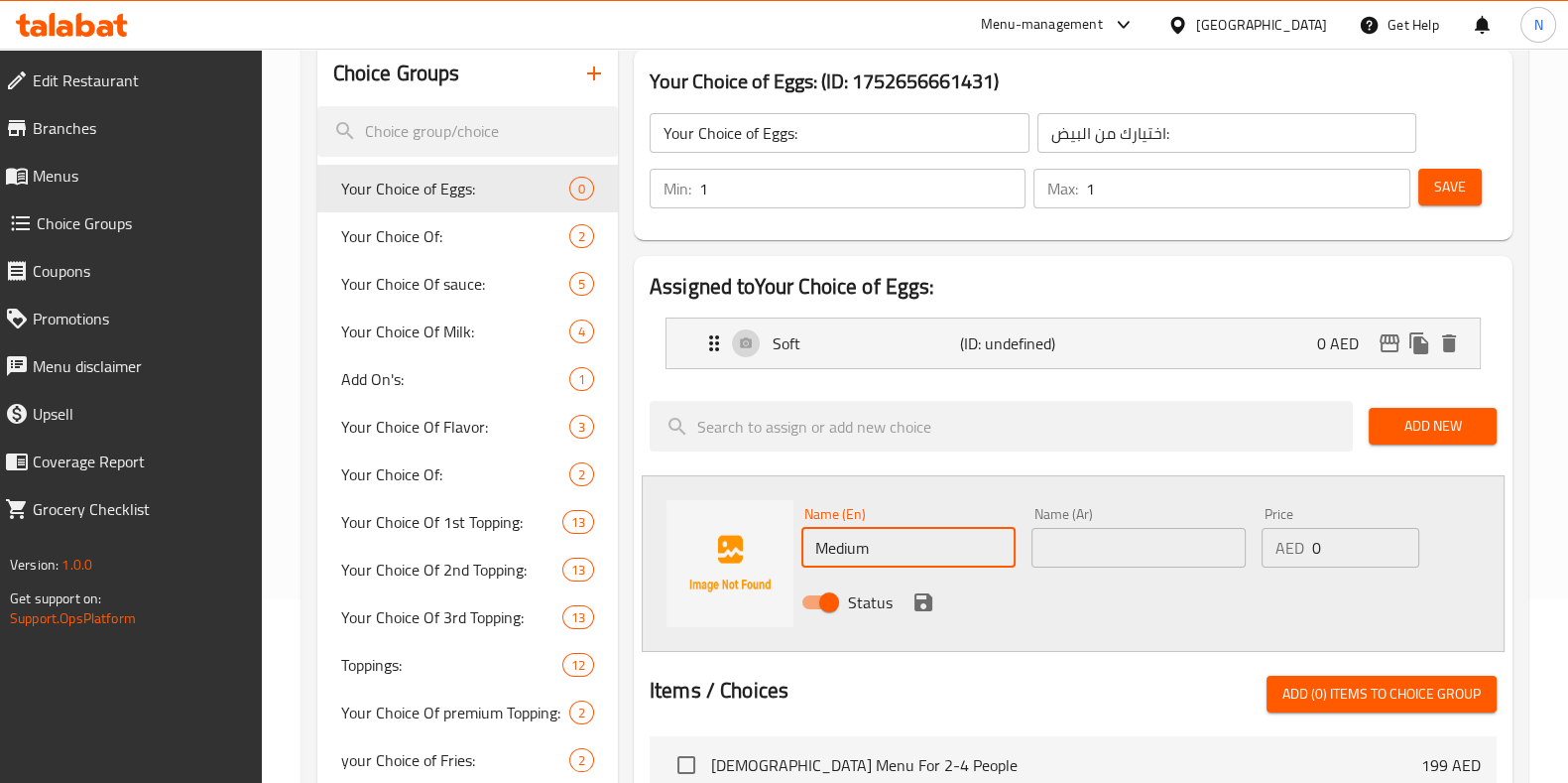 type on "Medium" 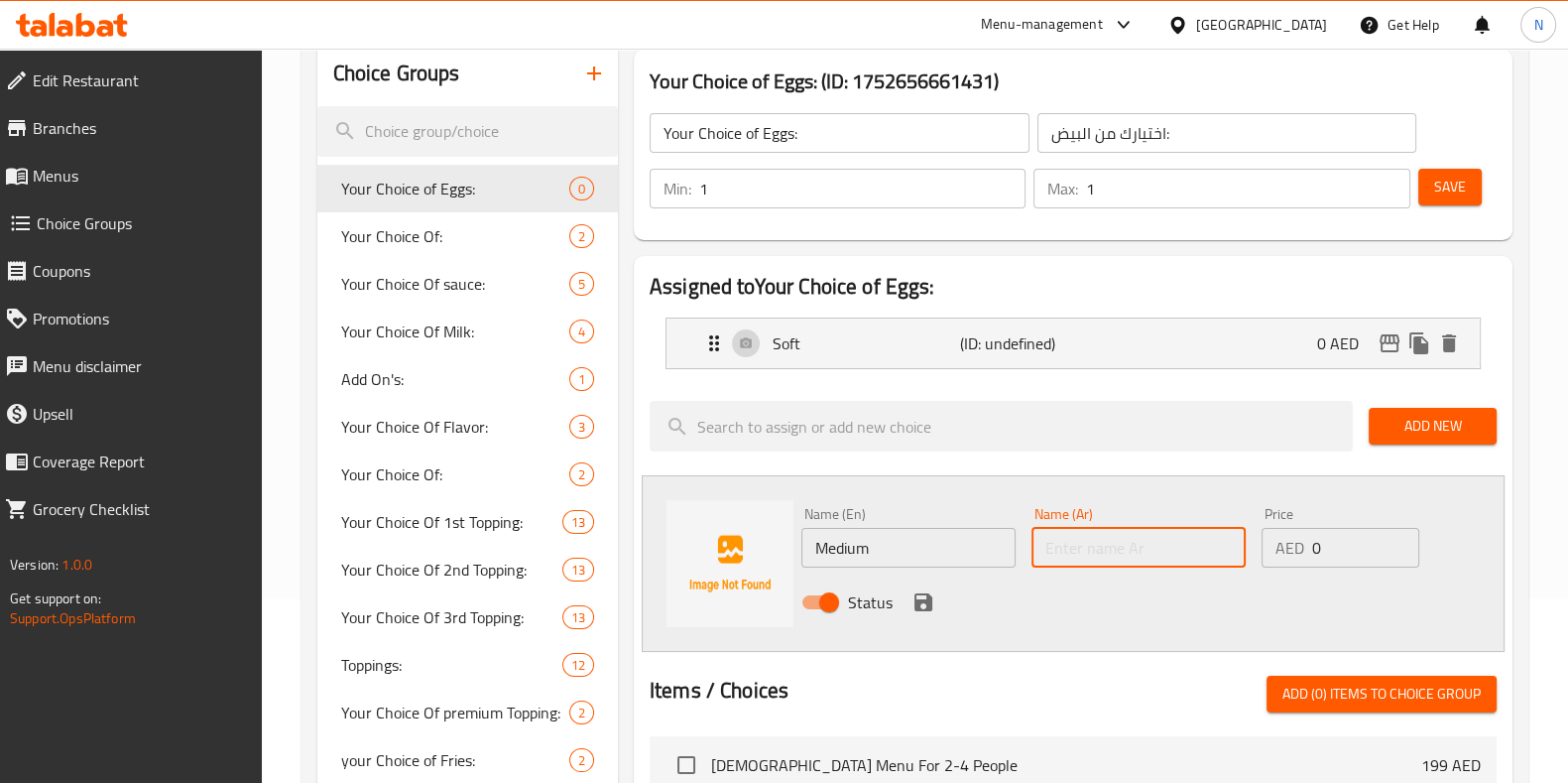 paste on "متوسط" 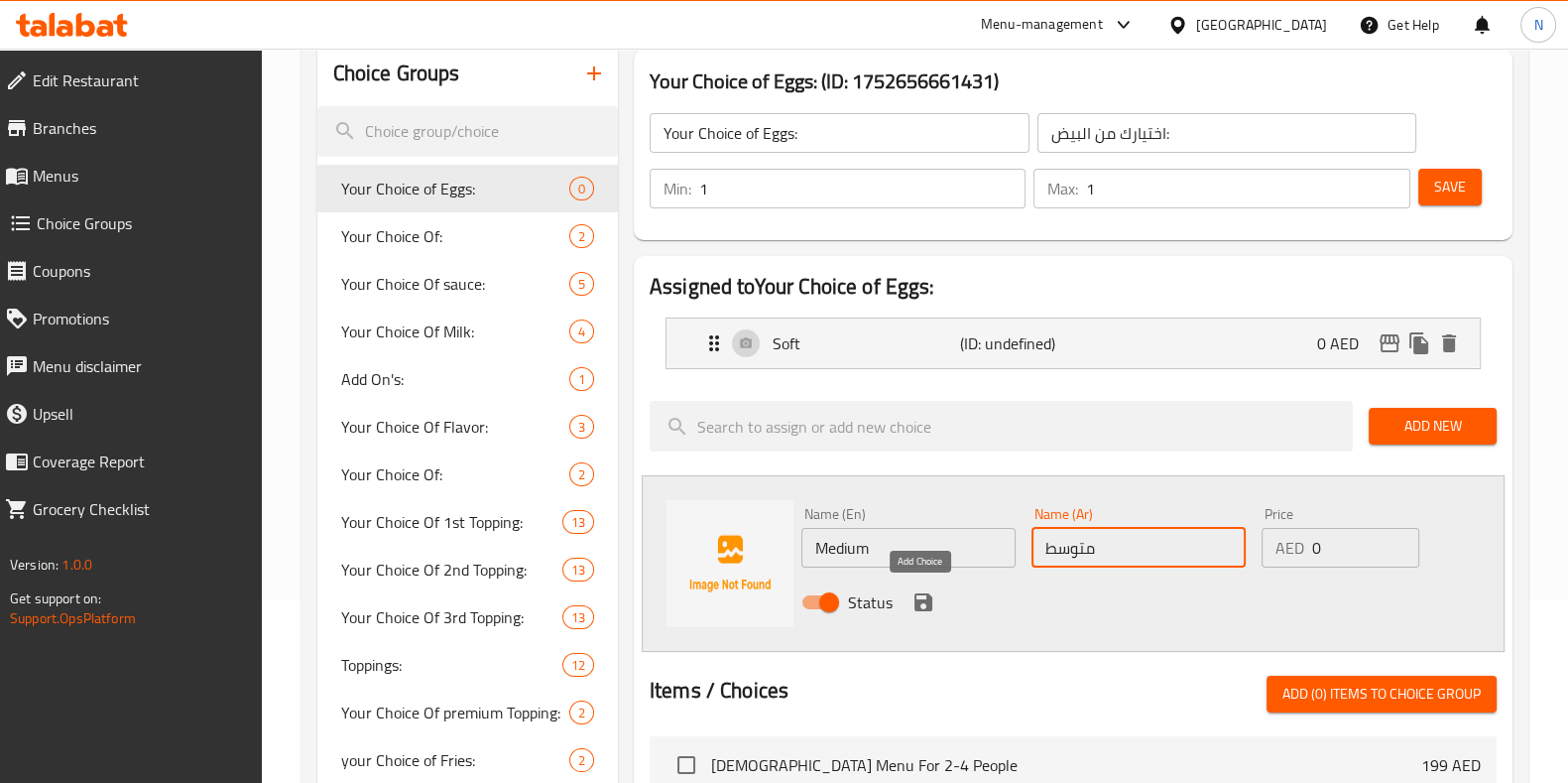 type on "متوسط" 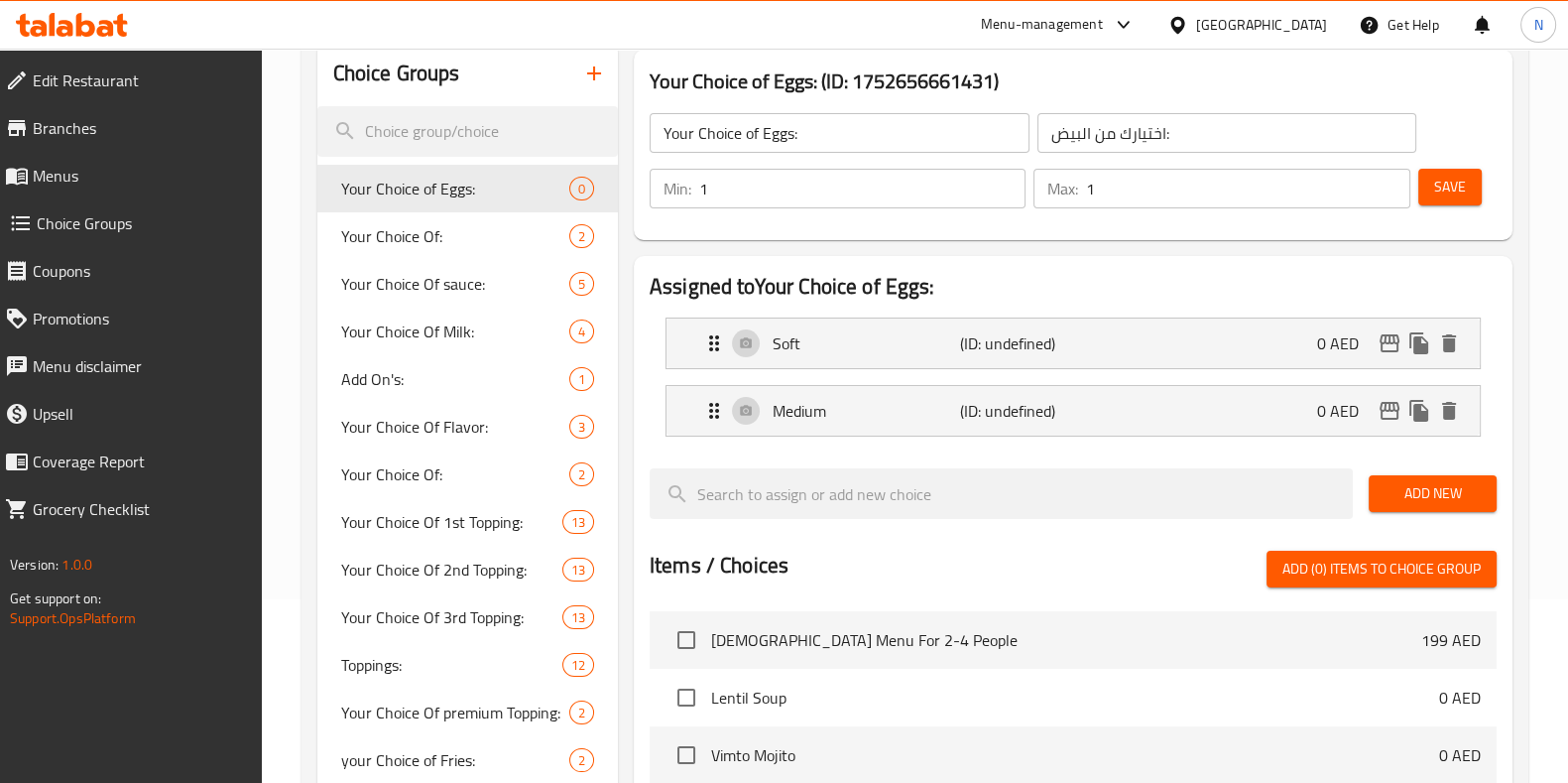 click on "Add New" at bounding box center [1432, 493] 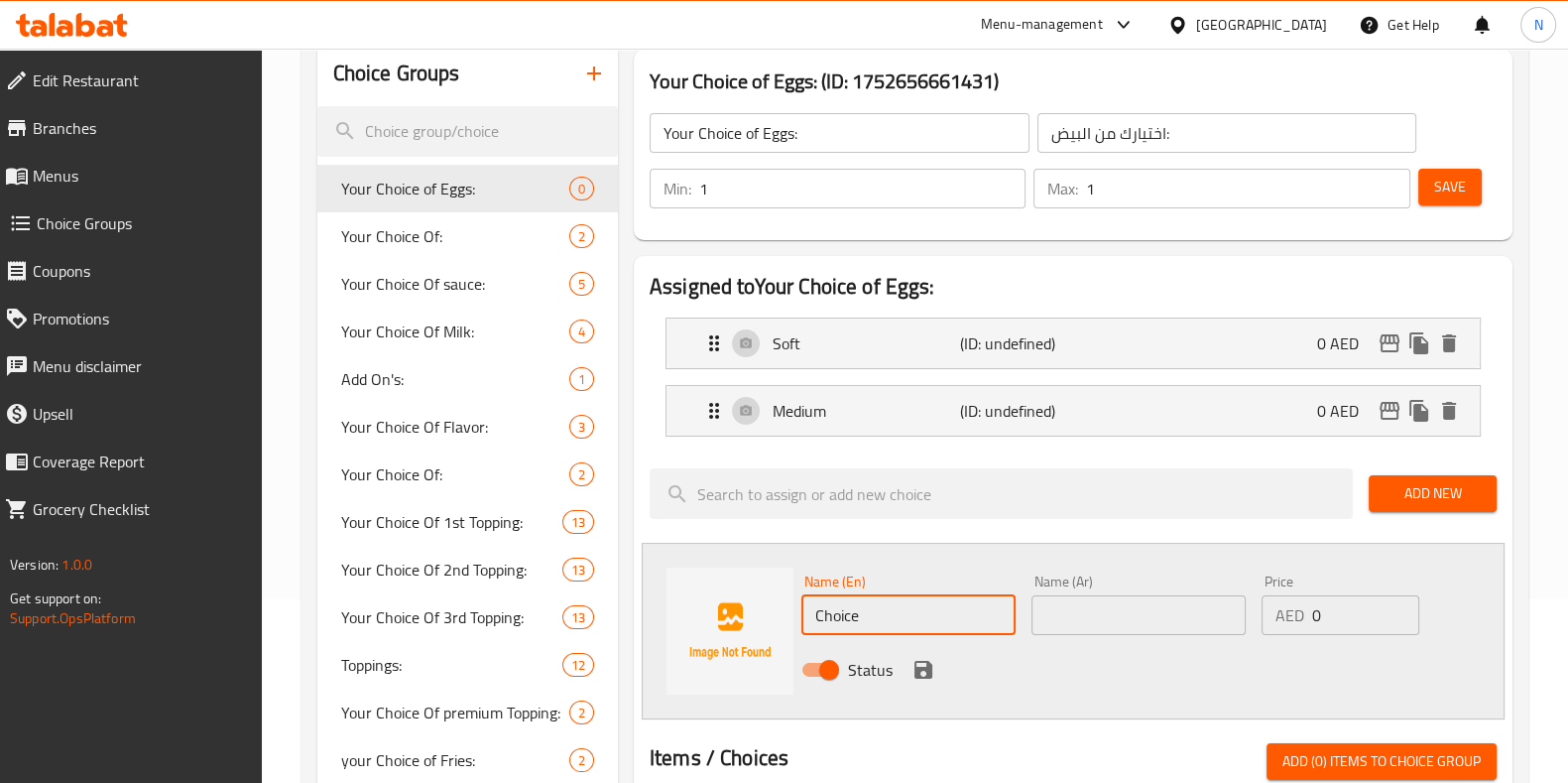 click on "Choice" at bounding box center (908, 615) 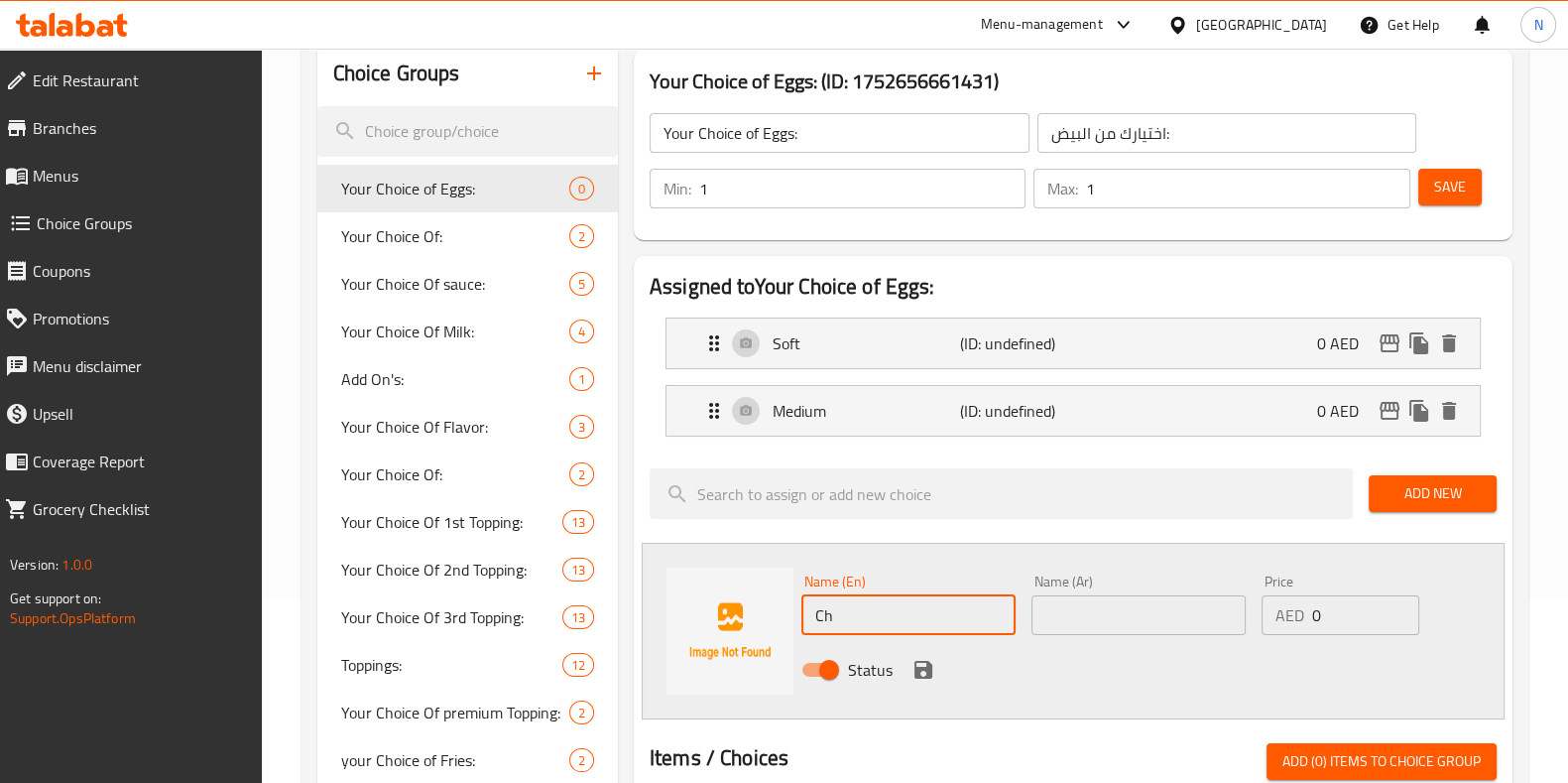 type on "C" 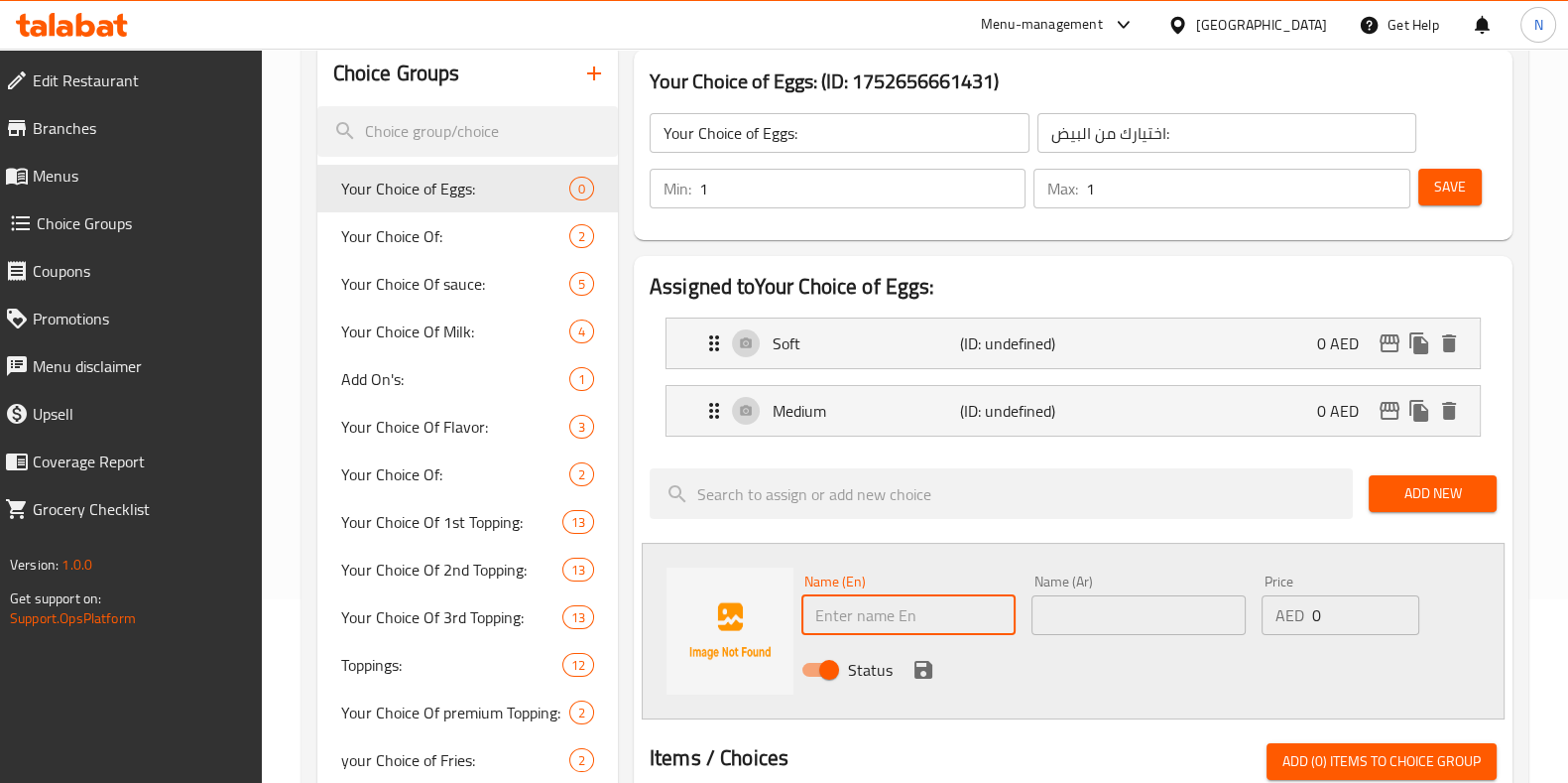 type on "a" 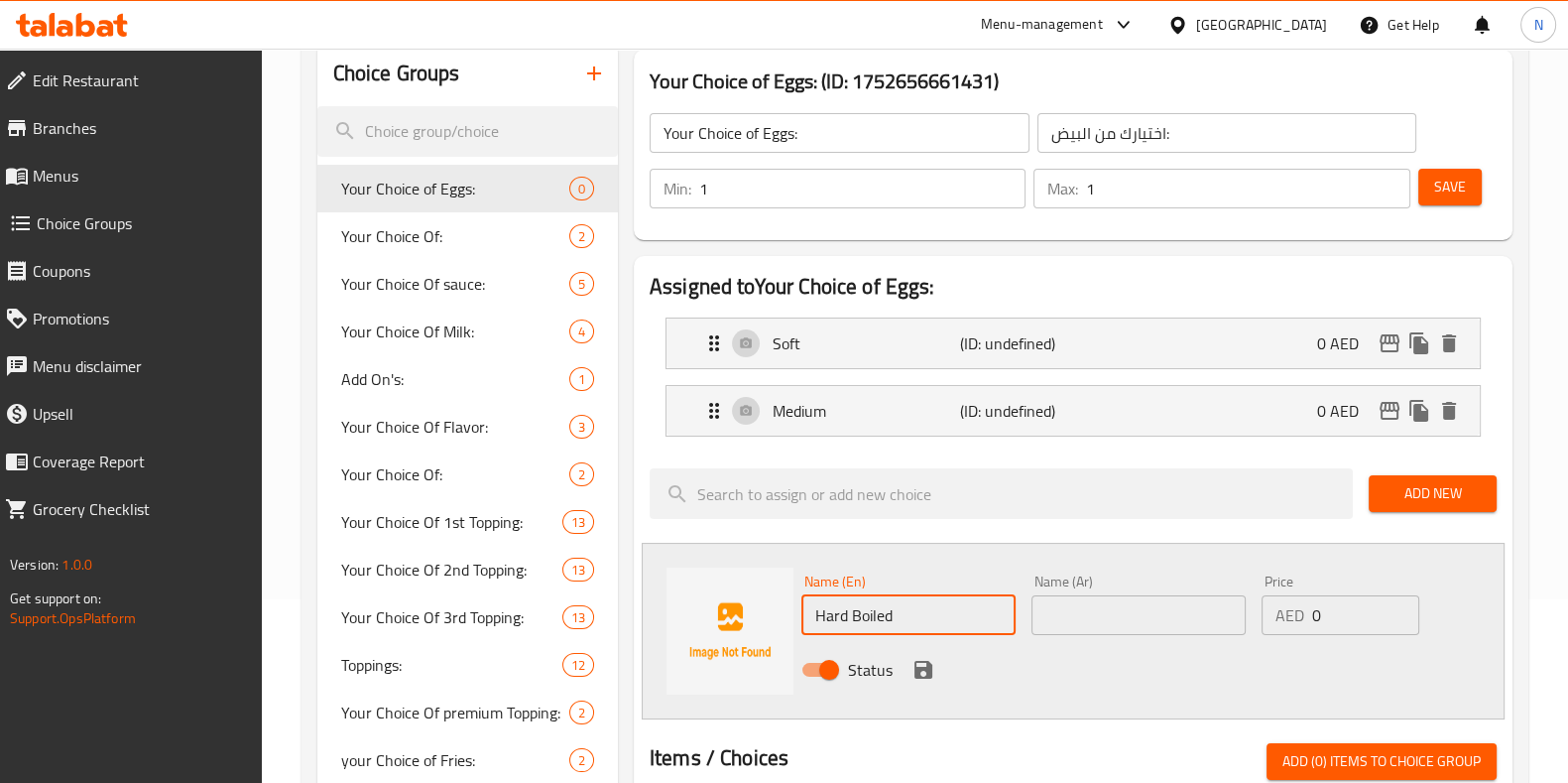 type on "Hard Boiled" 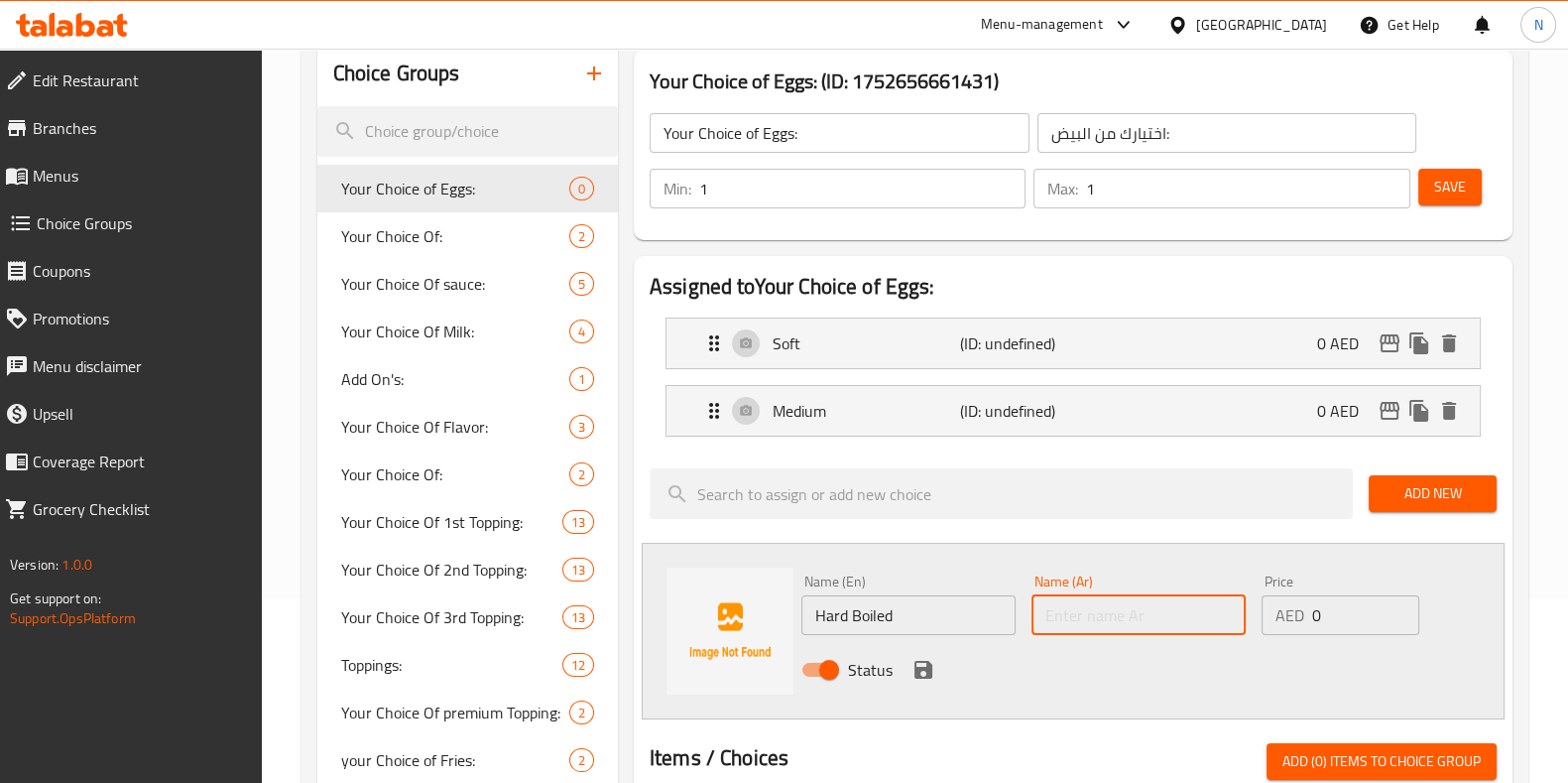 paste on "مسلوق جيداً     Ask ChatGPT" 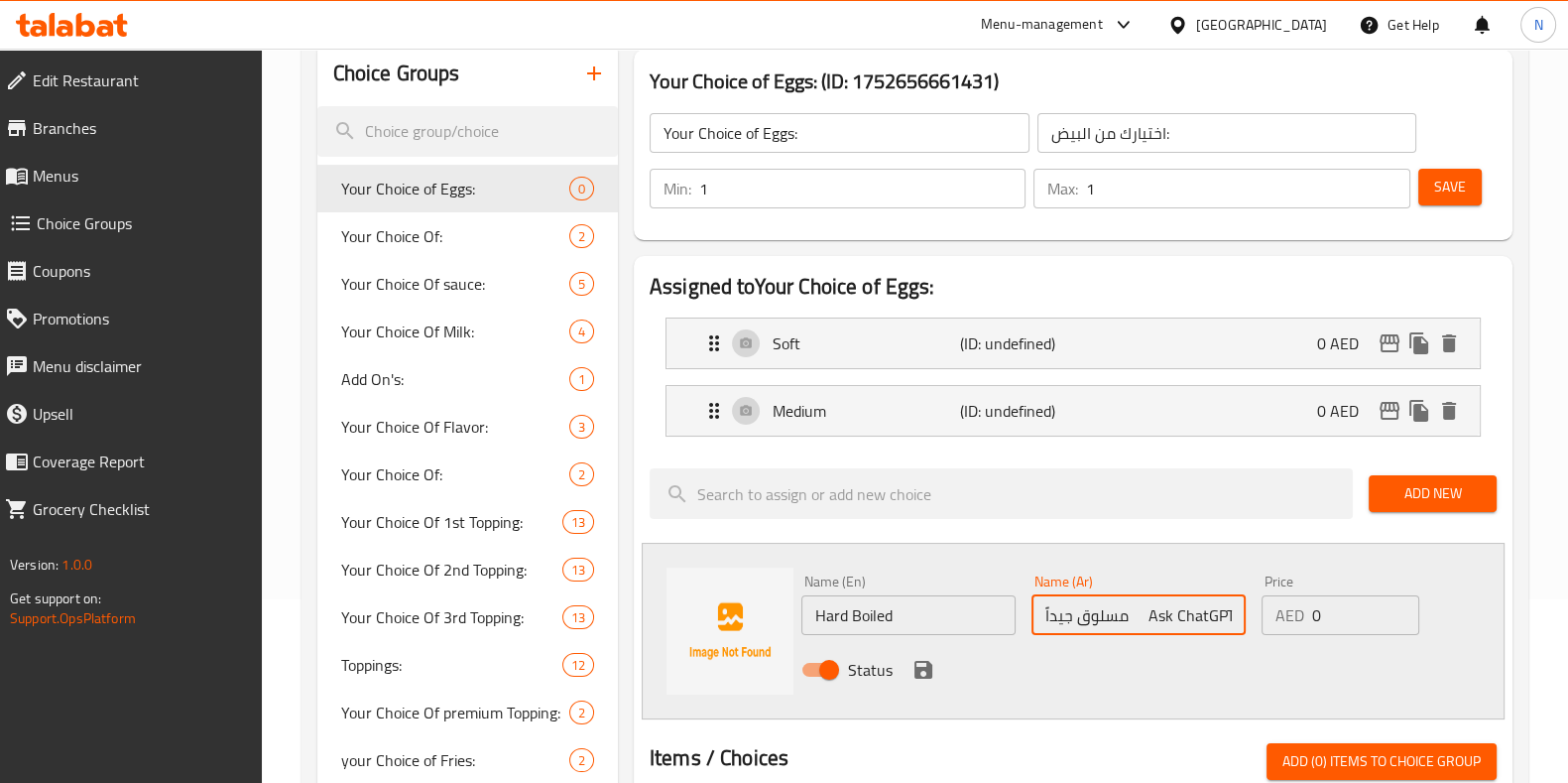 drag, startPoint x: 1146, startPoint y: 609, endPoint x: 1284, endPoint y: 589, distance: 139.44174 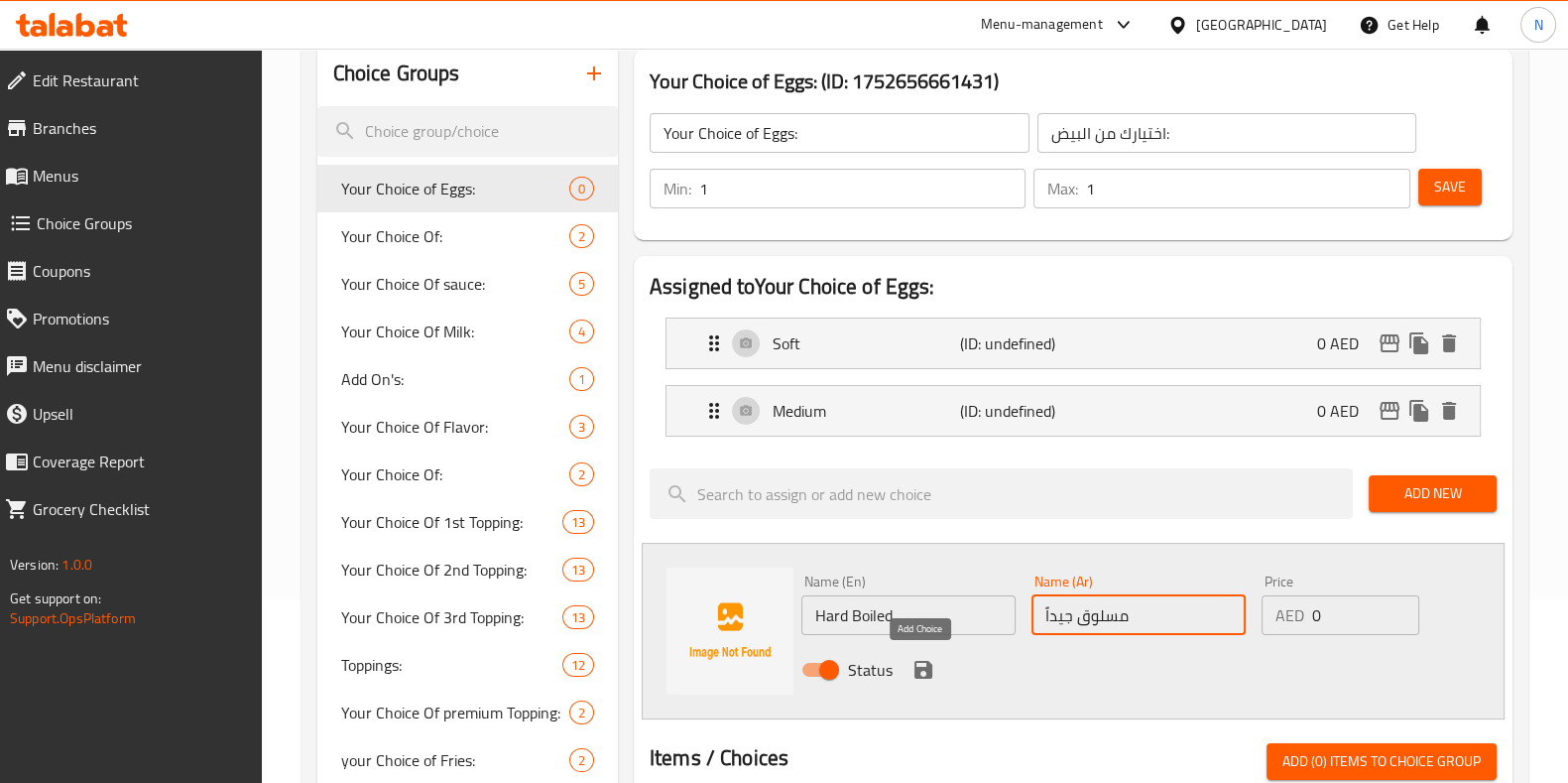 type on "مسلوق جيداً" 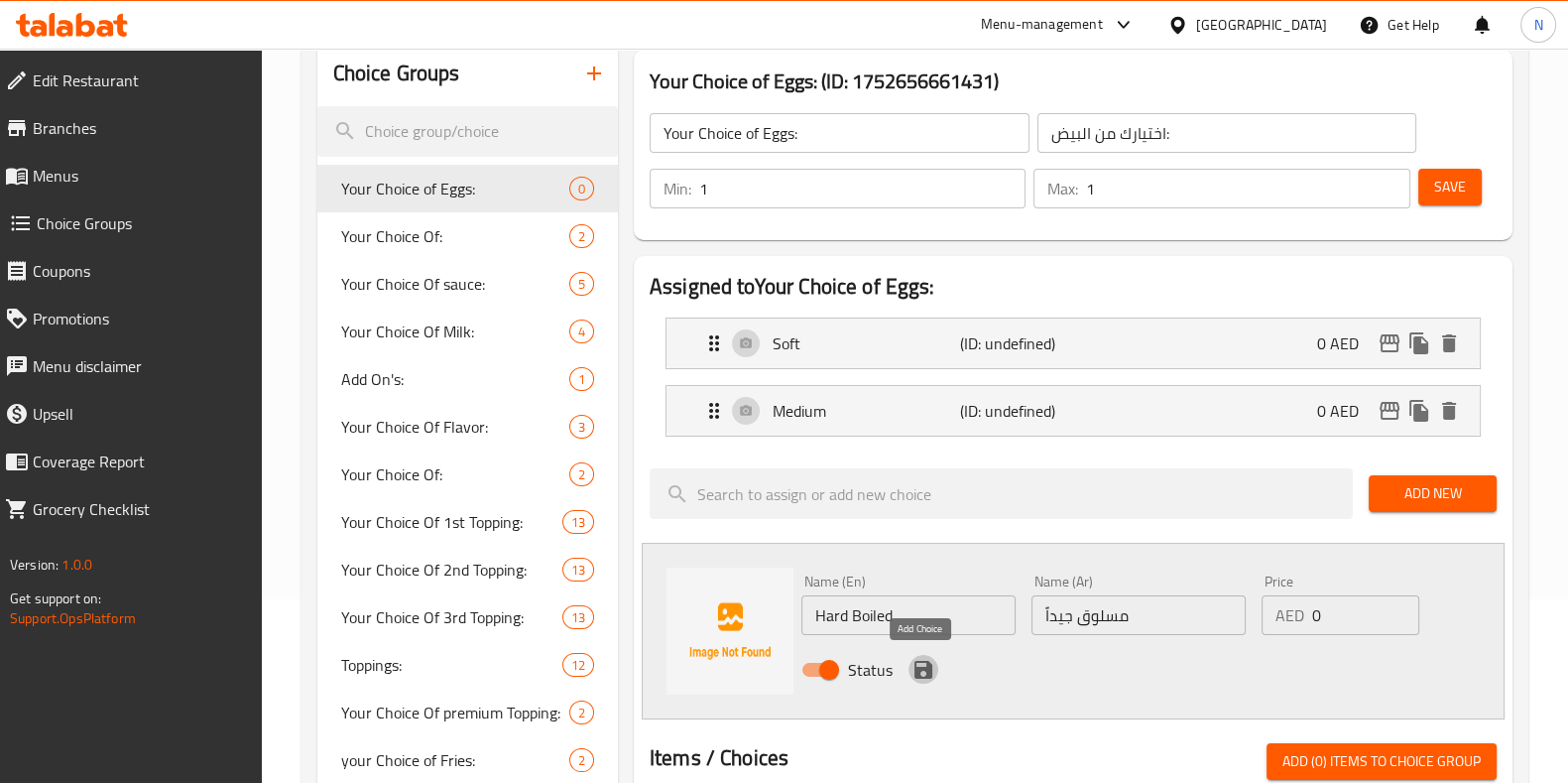 click 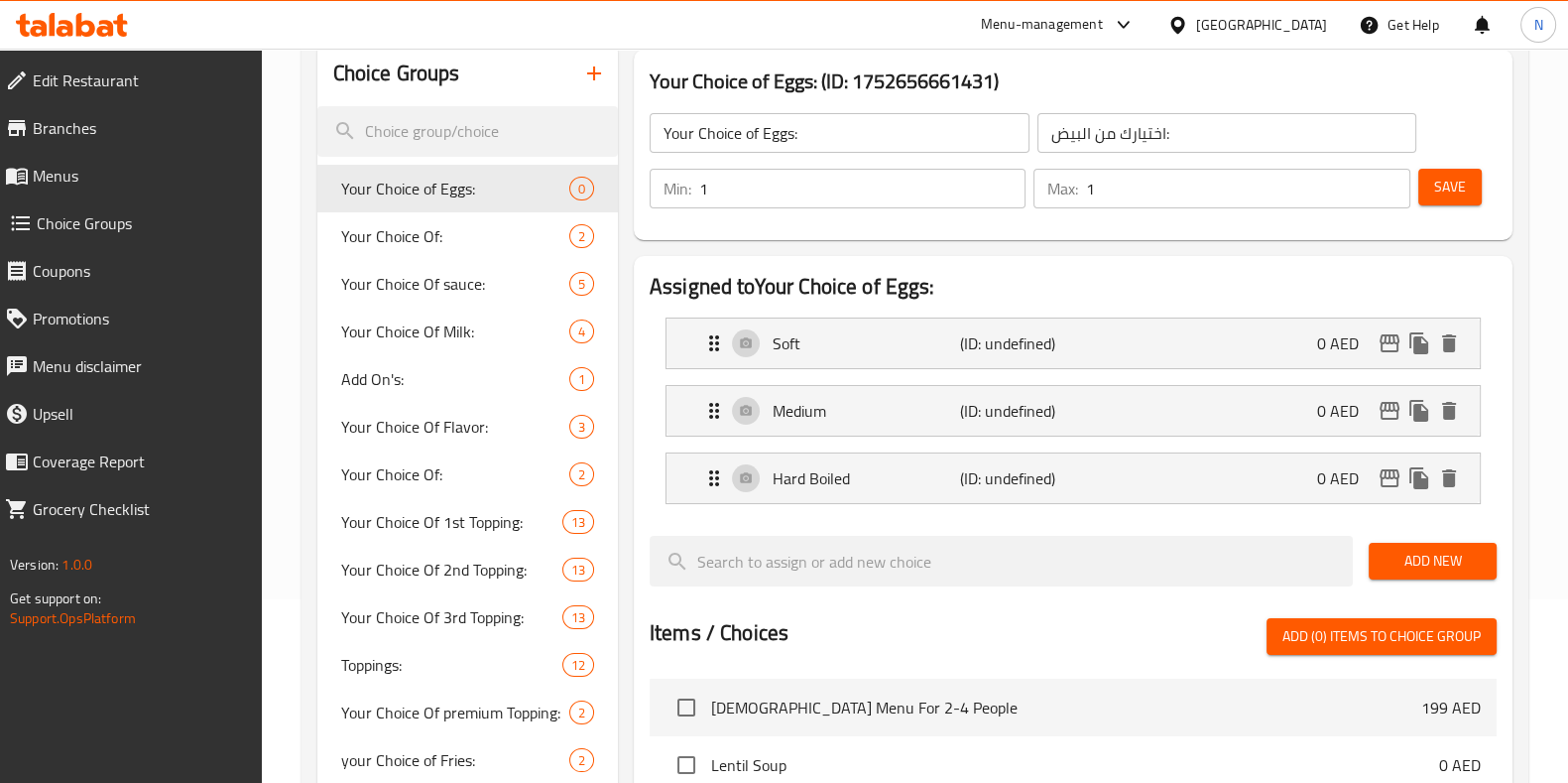 click on "Save" at bounding box center [1450, 187] 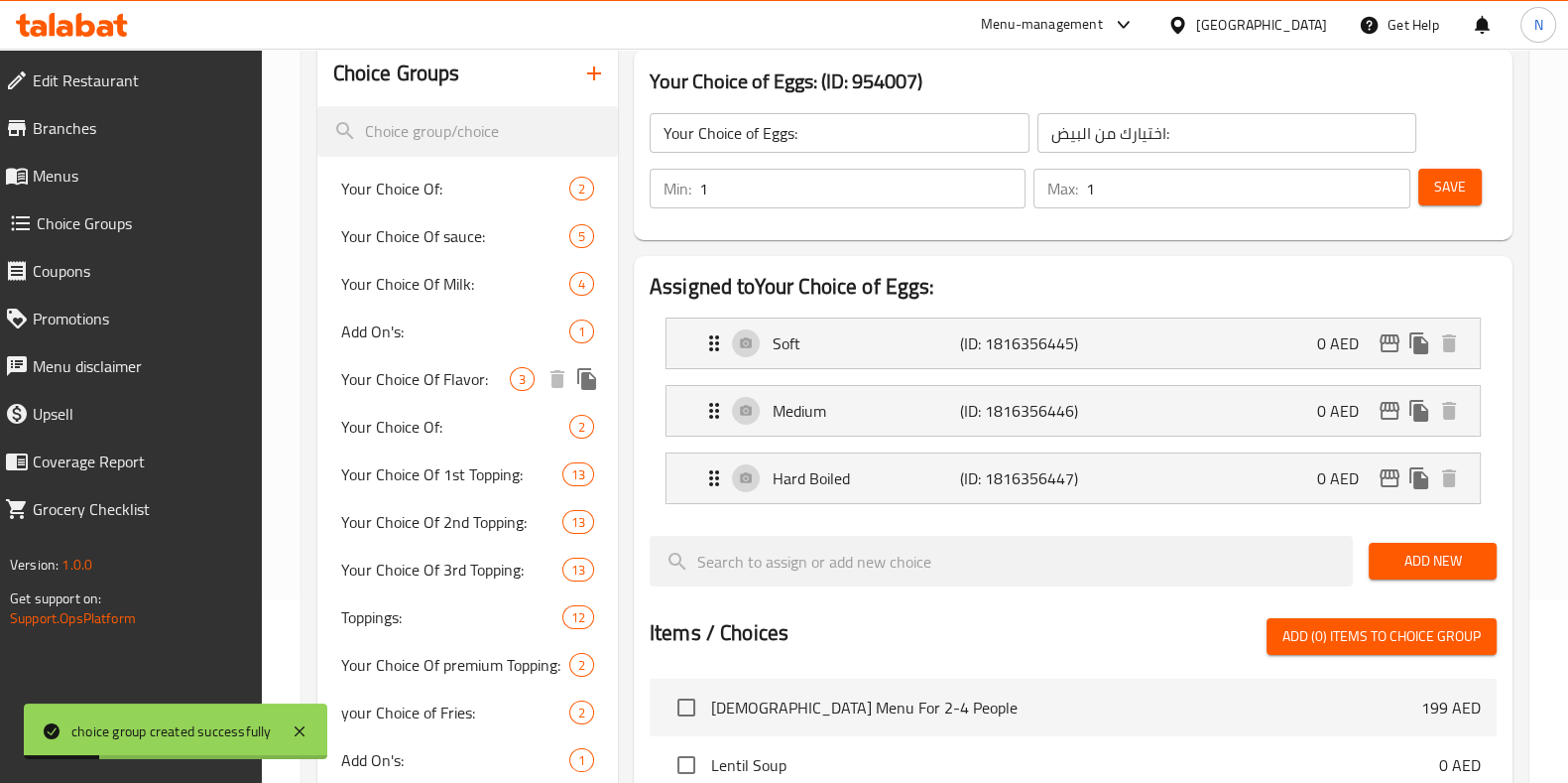 type 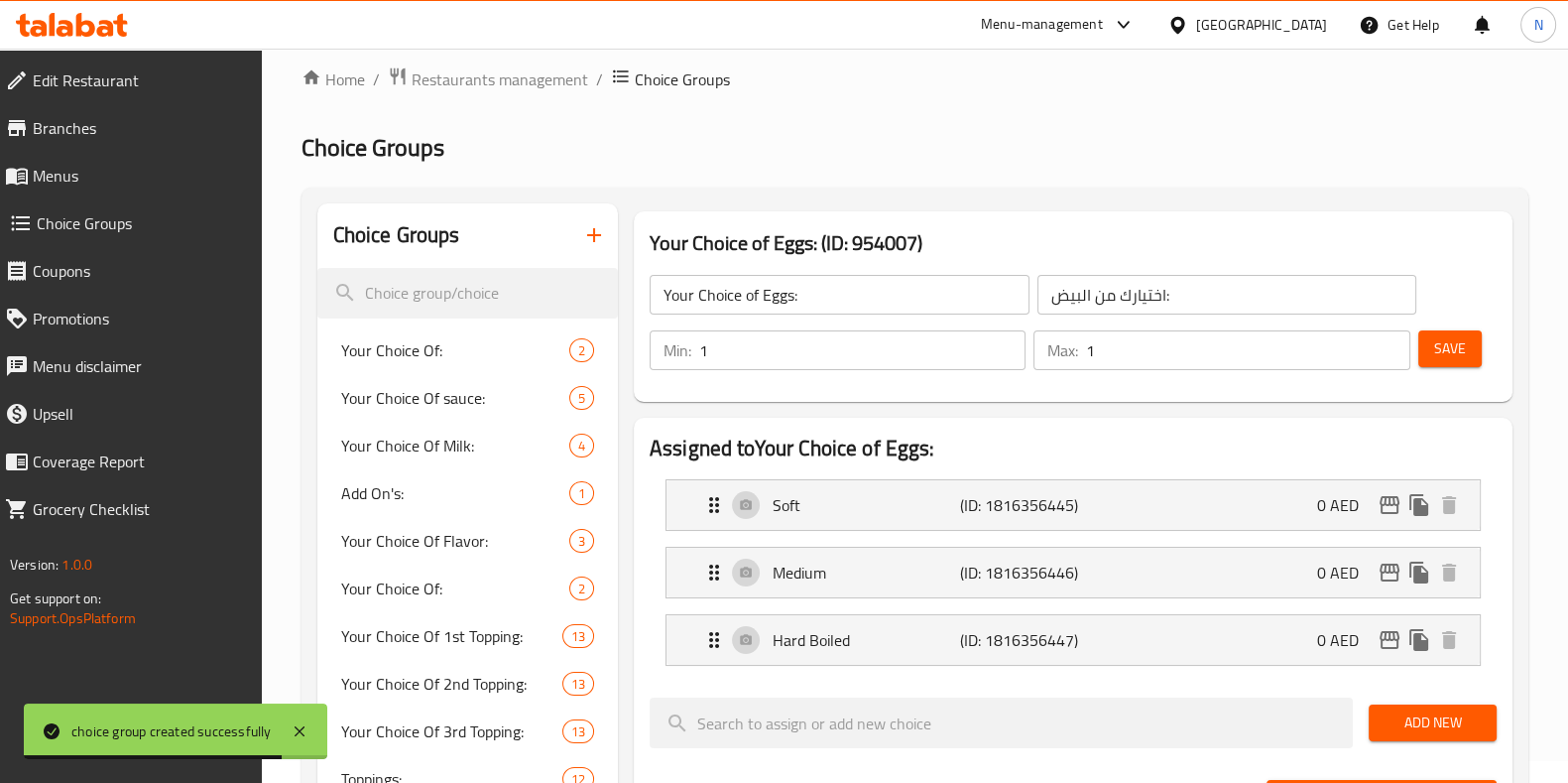 scroll, scrollTop: 0, scrollLeft: 0, axis: both 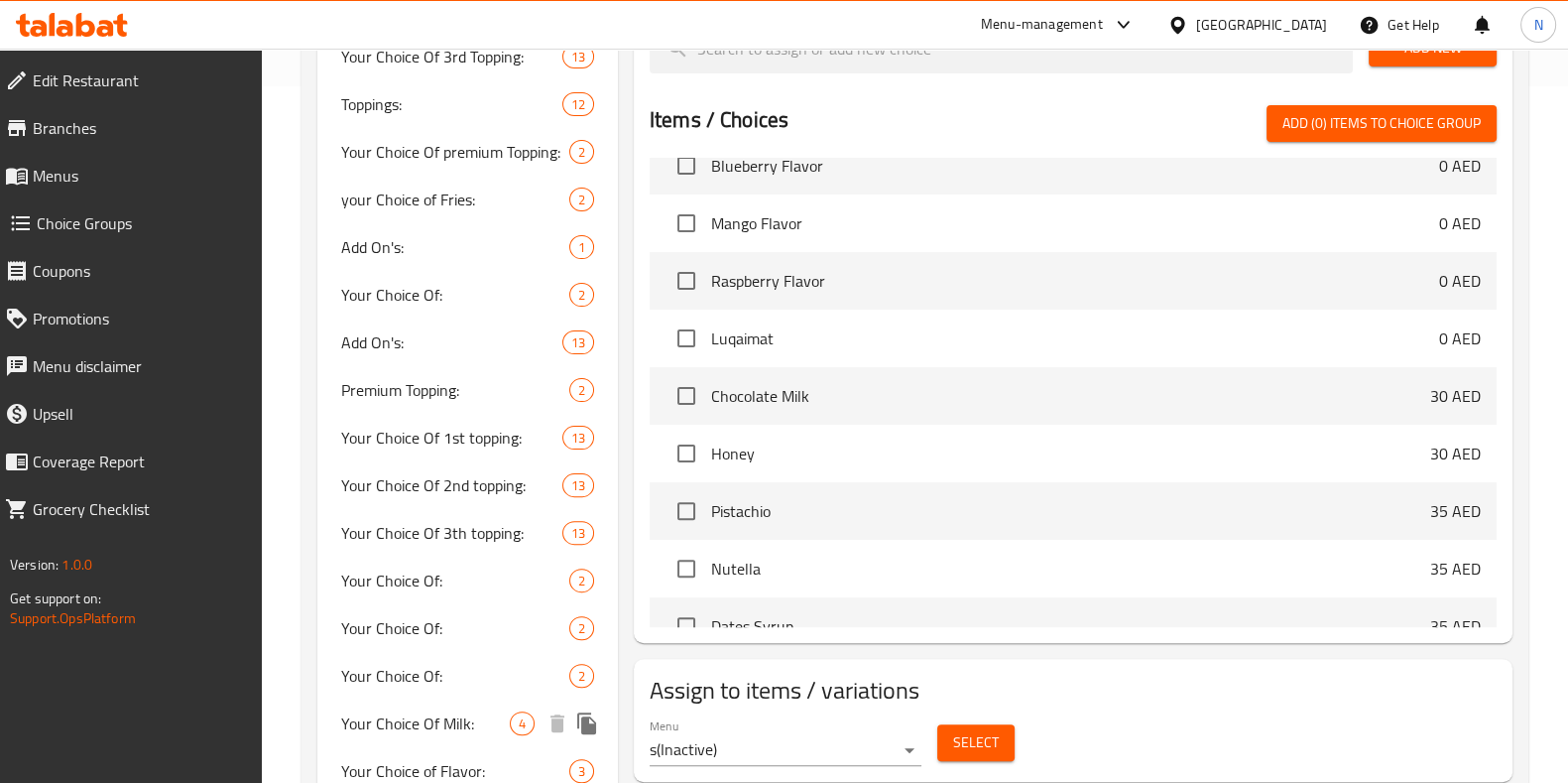 click on "Your Choice Of Milk:" at bounding box center [425, 723] 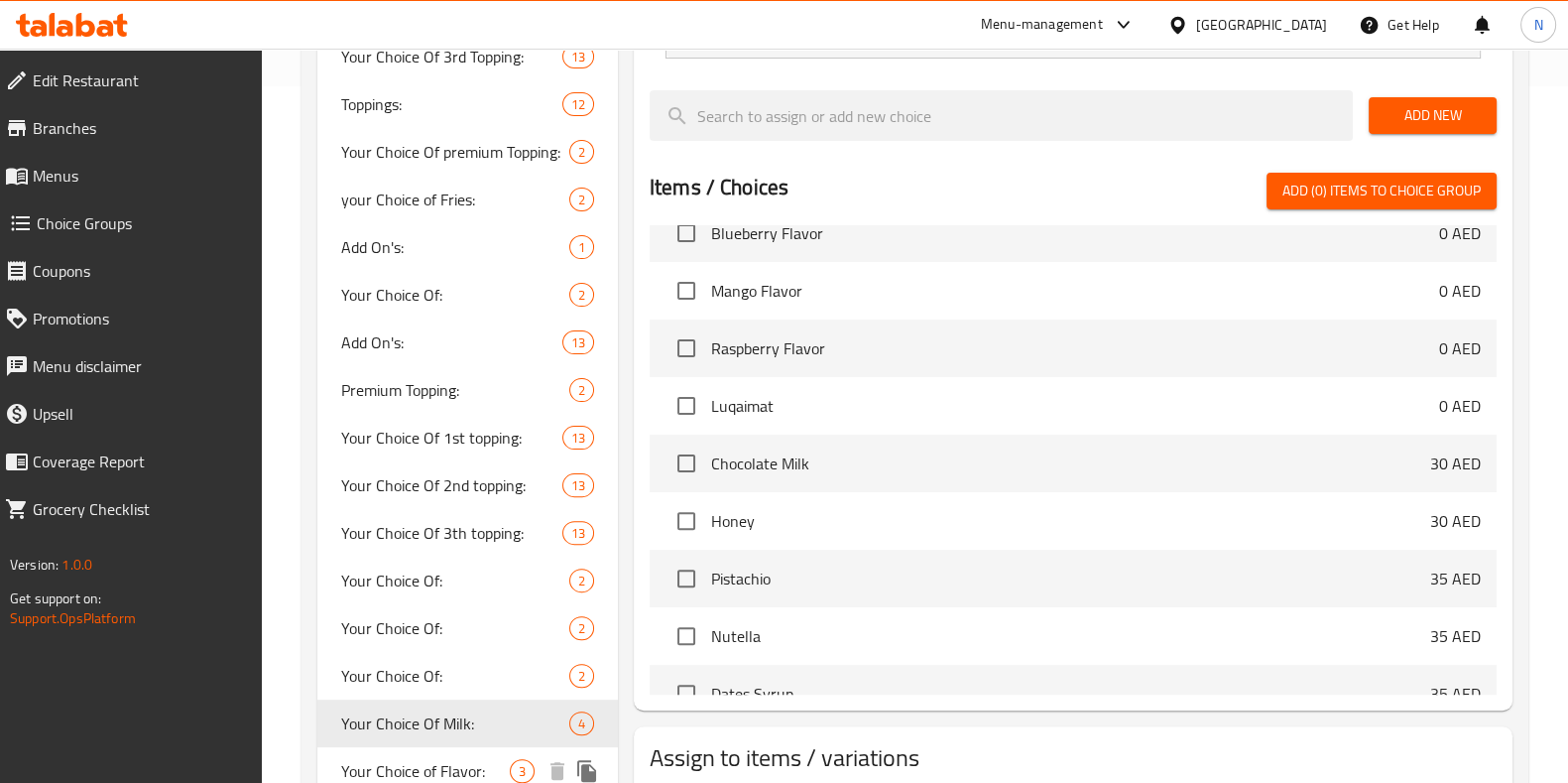 scroll, scrollTop: 763, scrollLeft: 0, axis: vertical 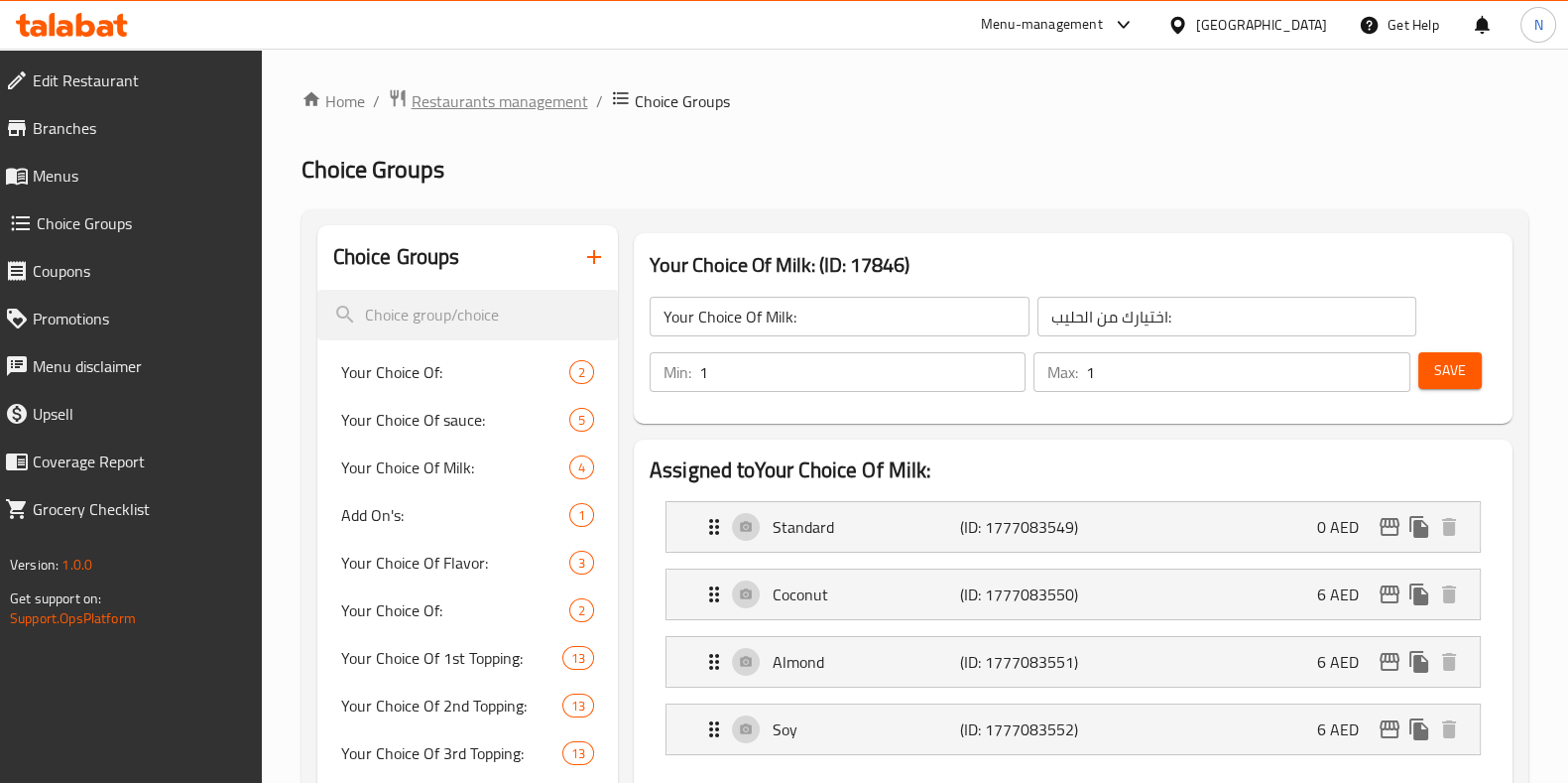 click on "Restaurants management" at bounding box center [500, 101] 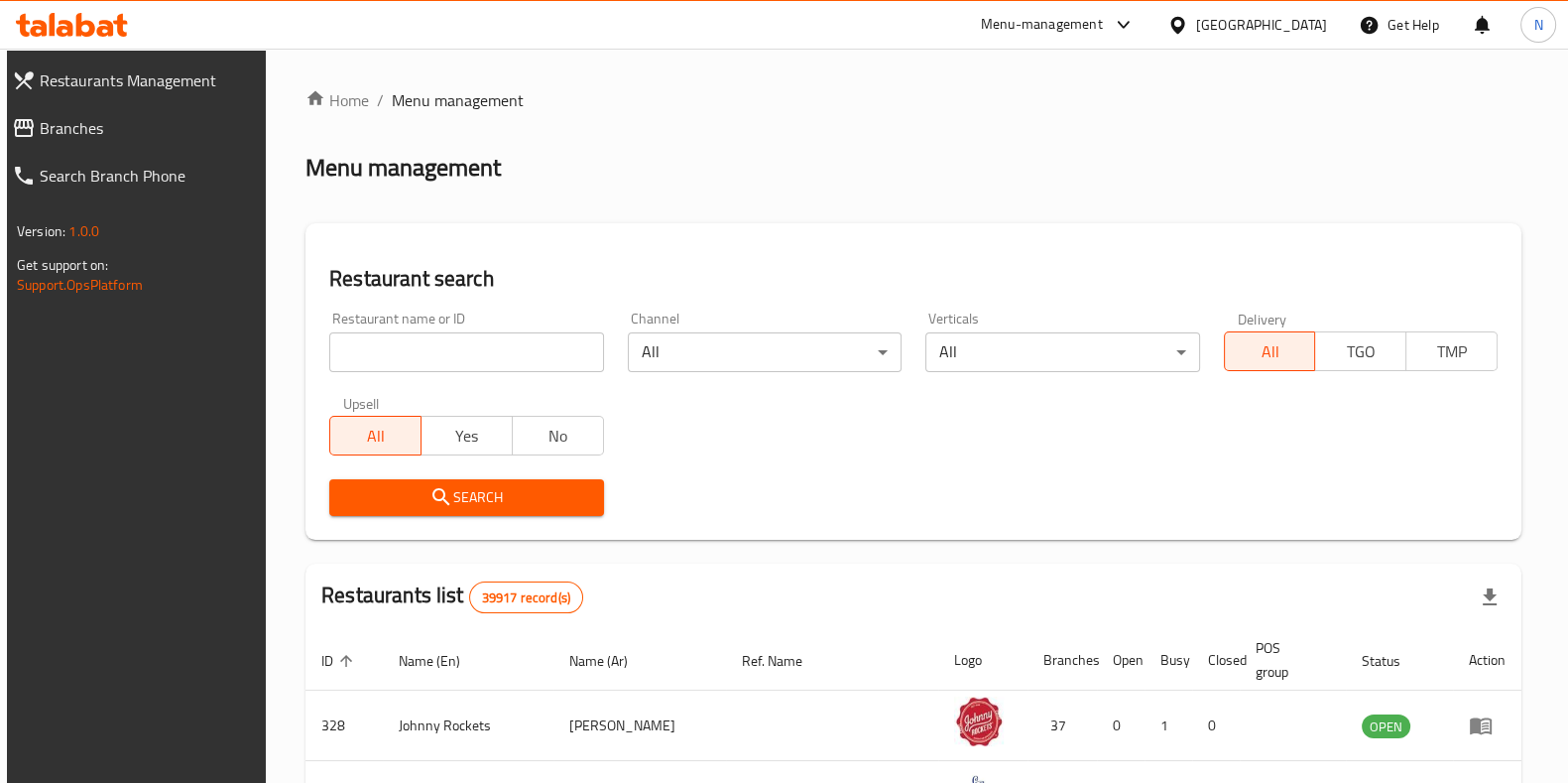 click at bounding box center (466, 352) 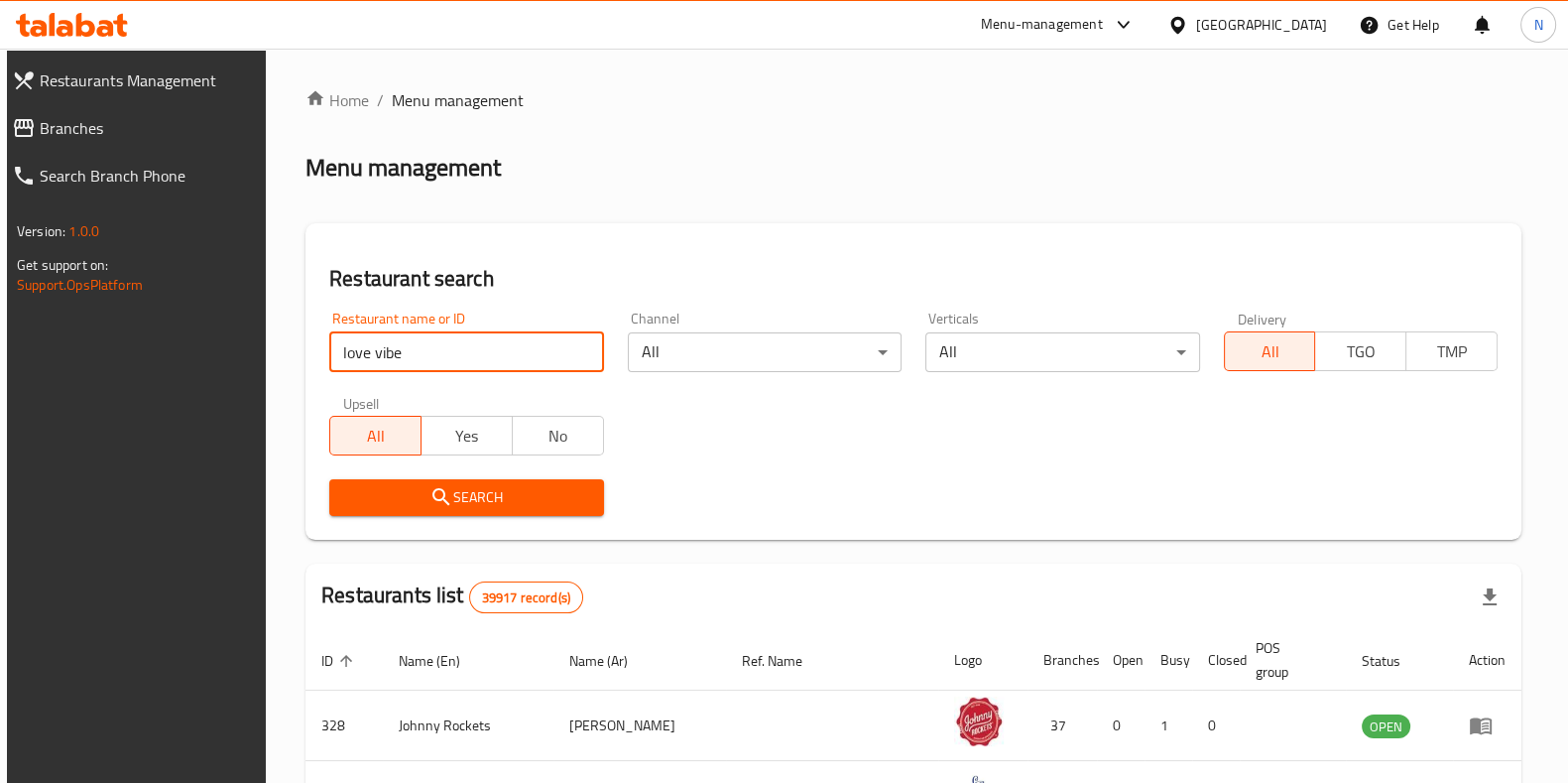 type on "love vibe cafe" 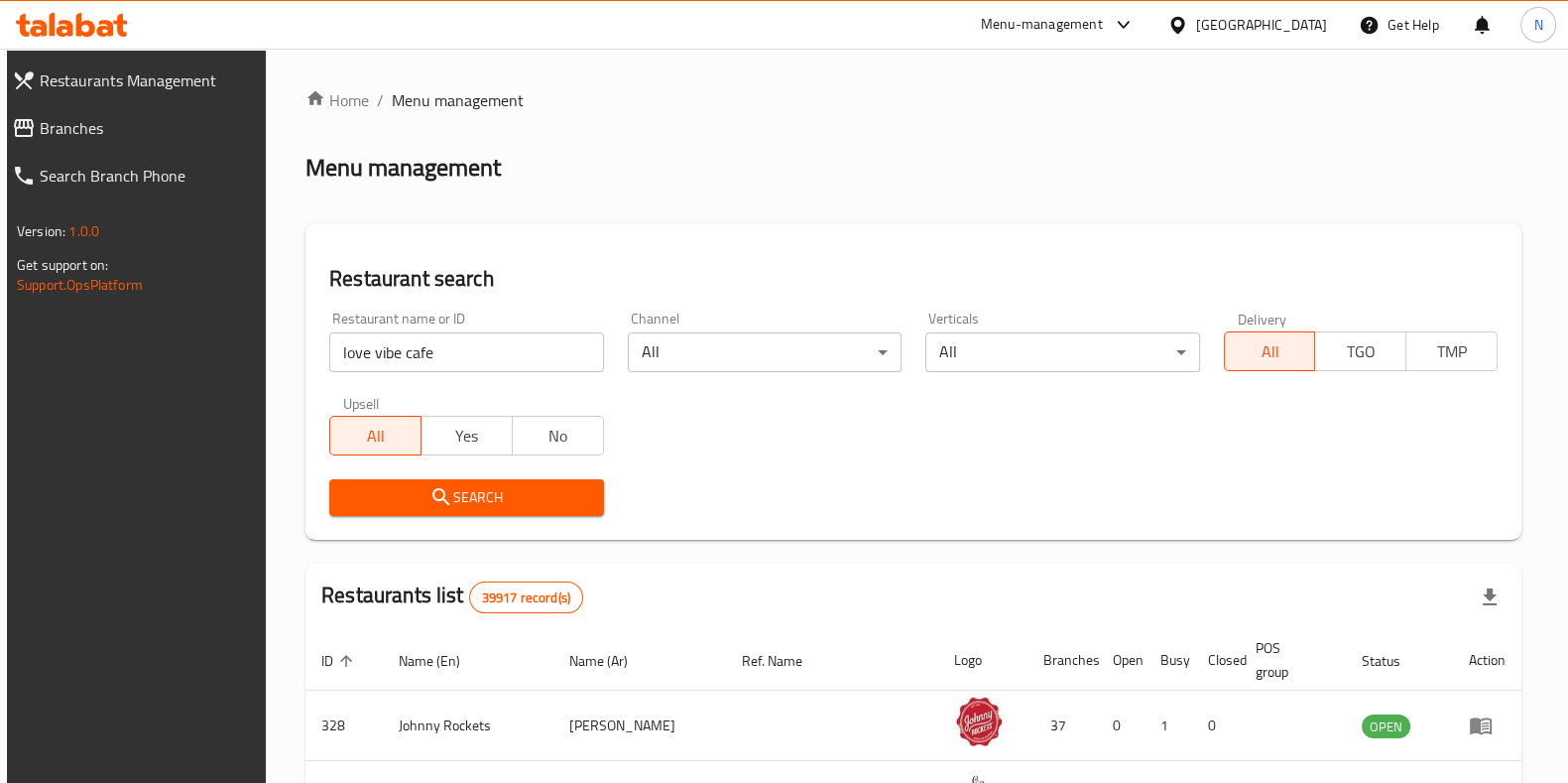 click on "Search" at bounding box center (466, 497) 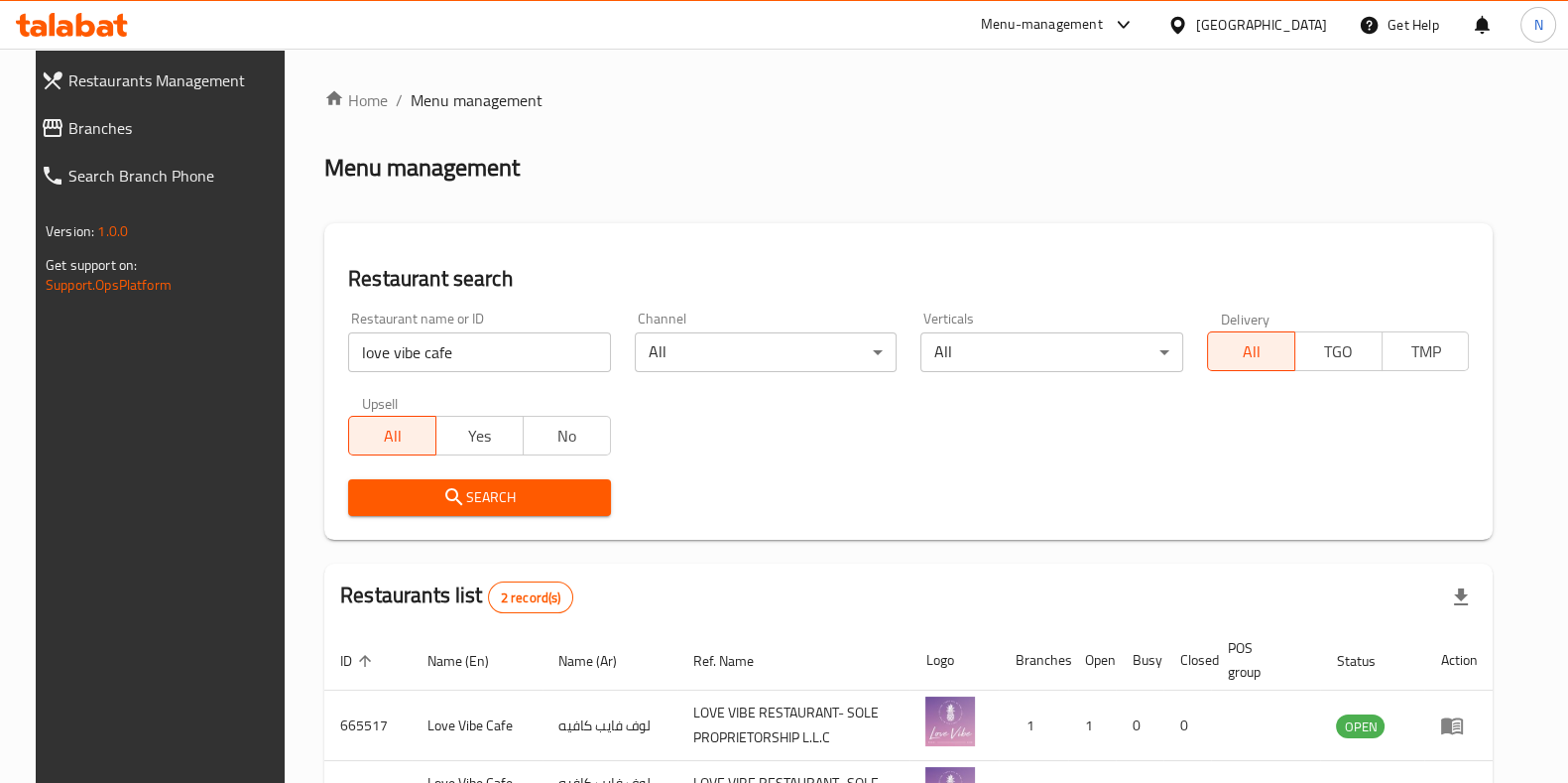 scroll, scrollTop: 156, scrollLeft: 0, axis: vertical 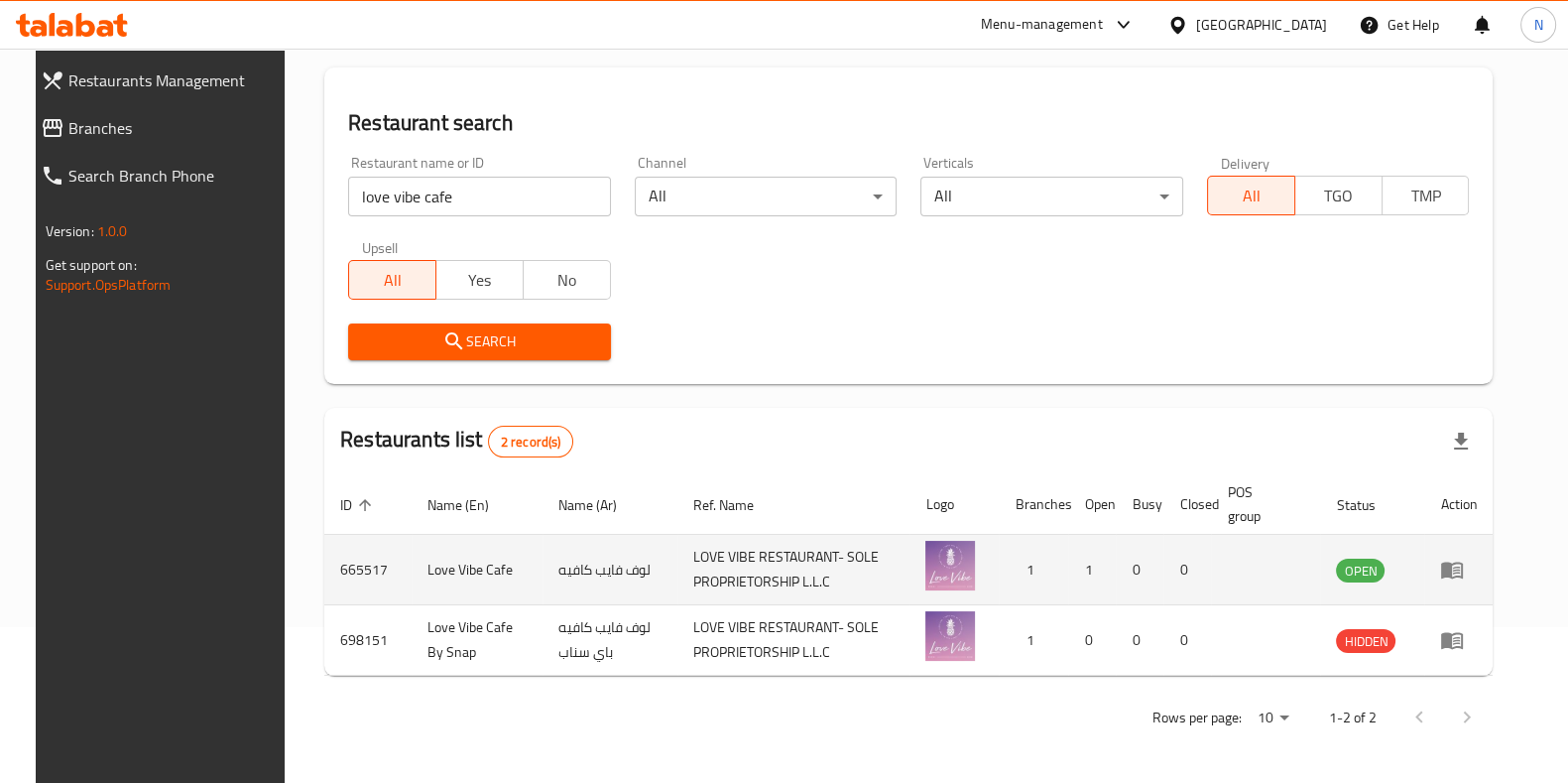 click 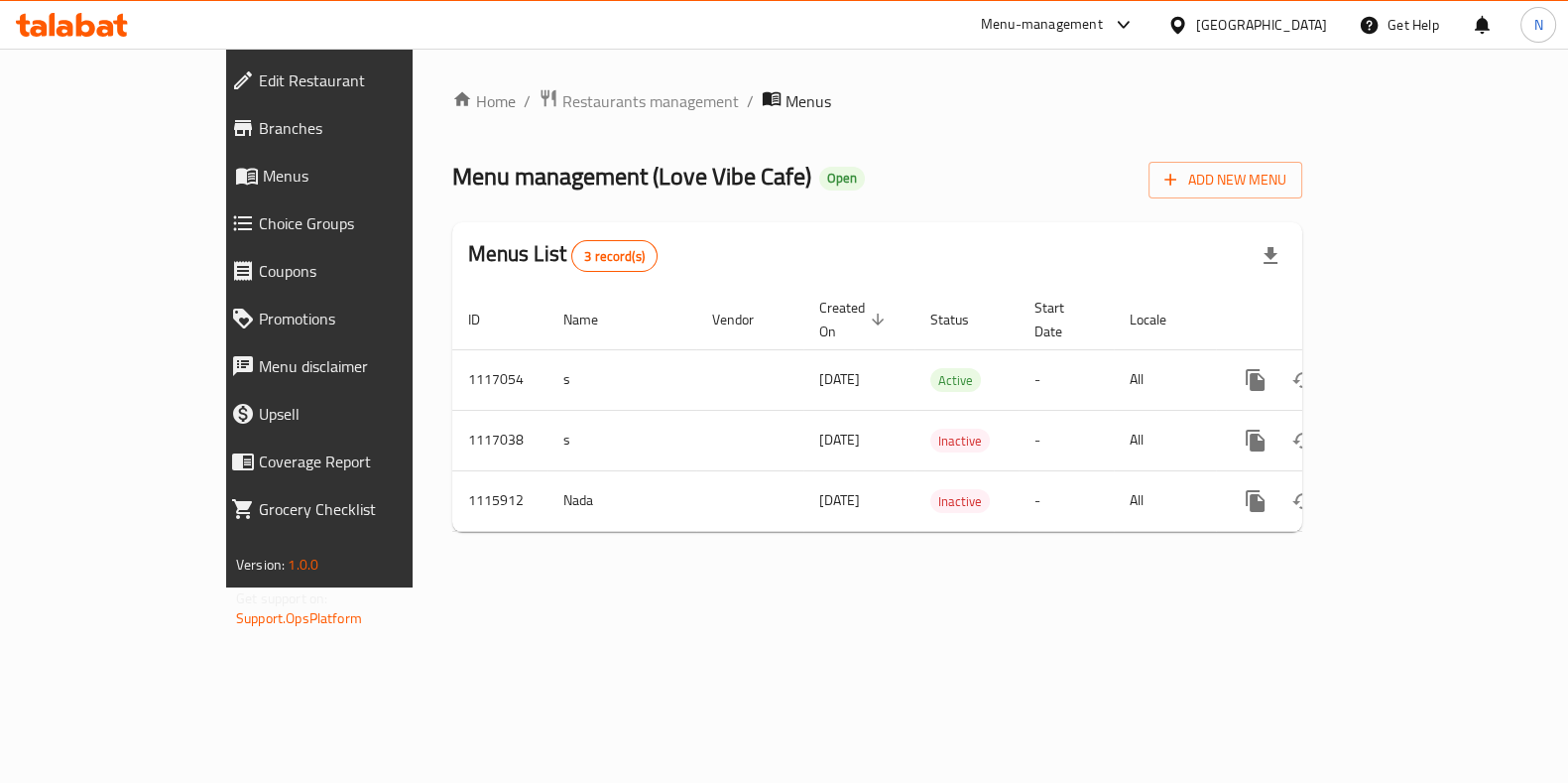 scroll, scrollTop: 0, scrollLeft: 0, axis: both 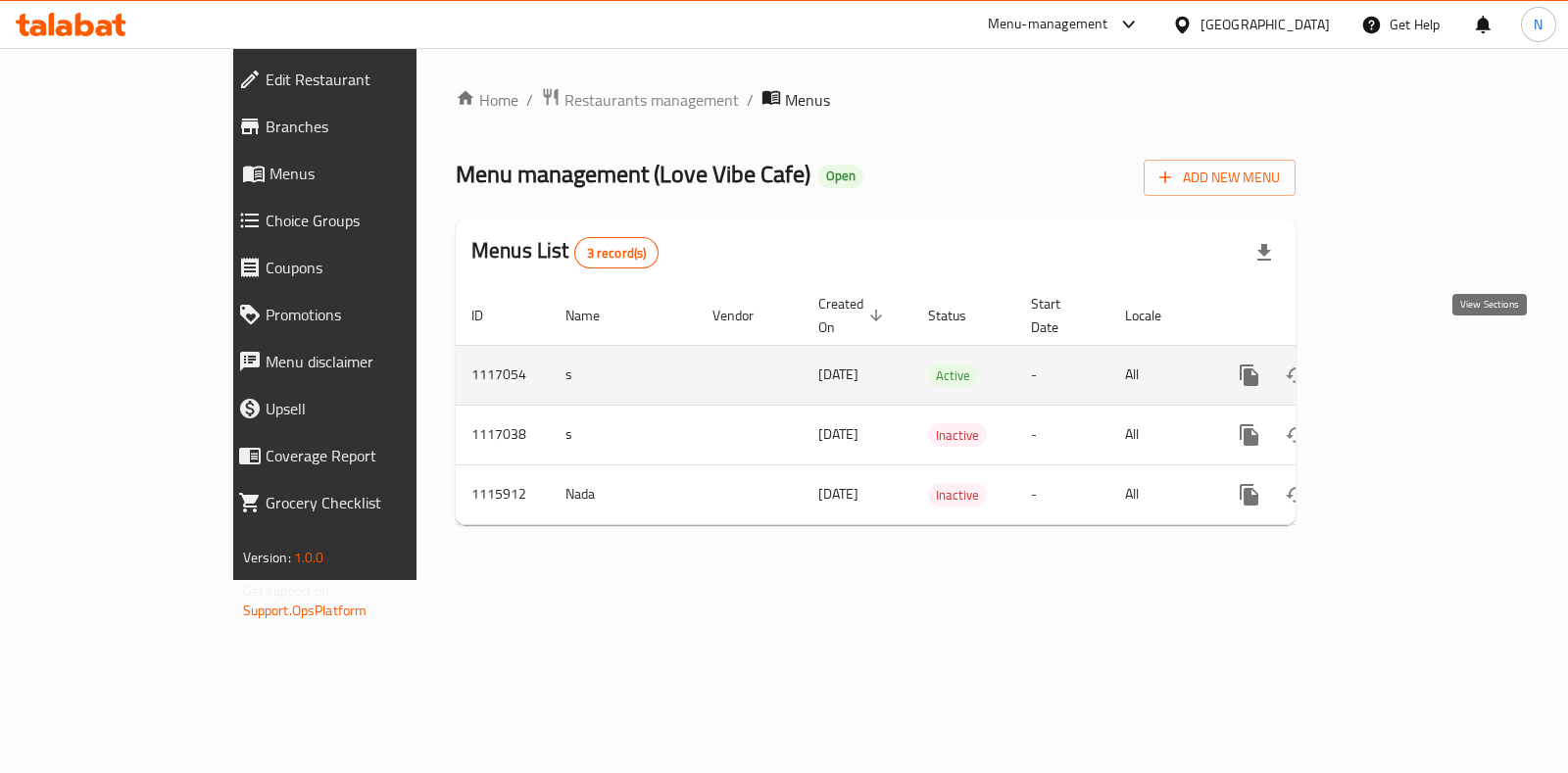 click 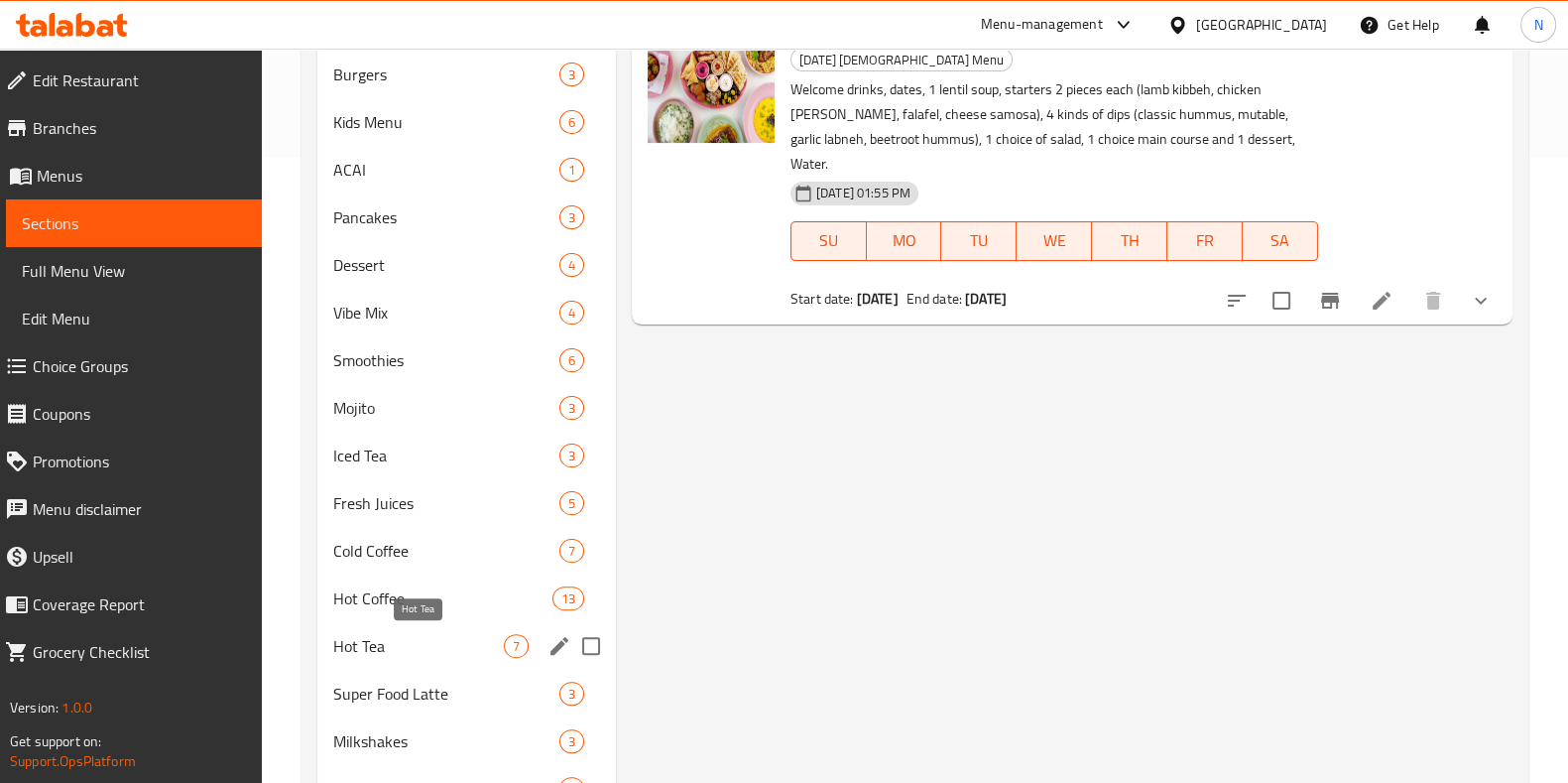 scroll, scrollTop: 765, scrollLeft: 0, axis: vertical 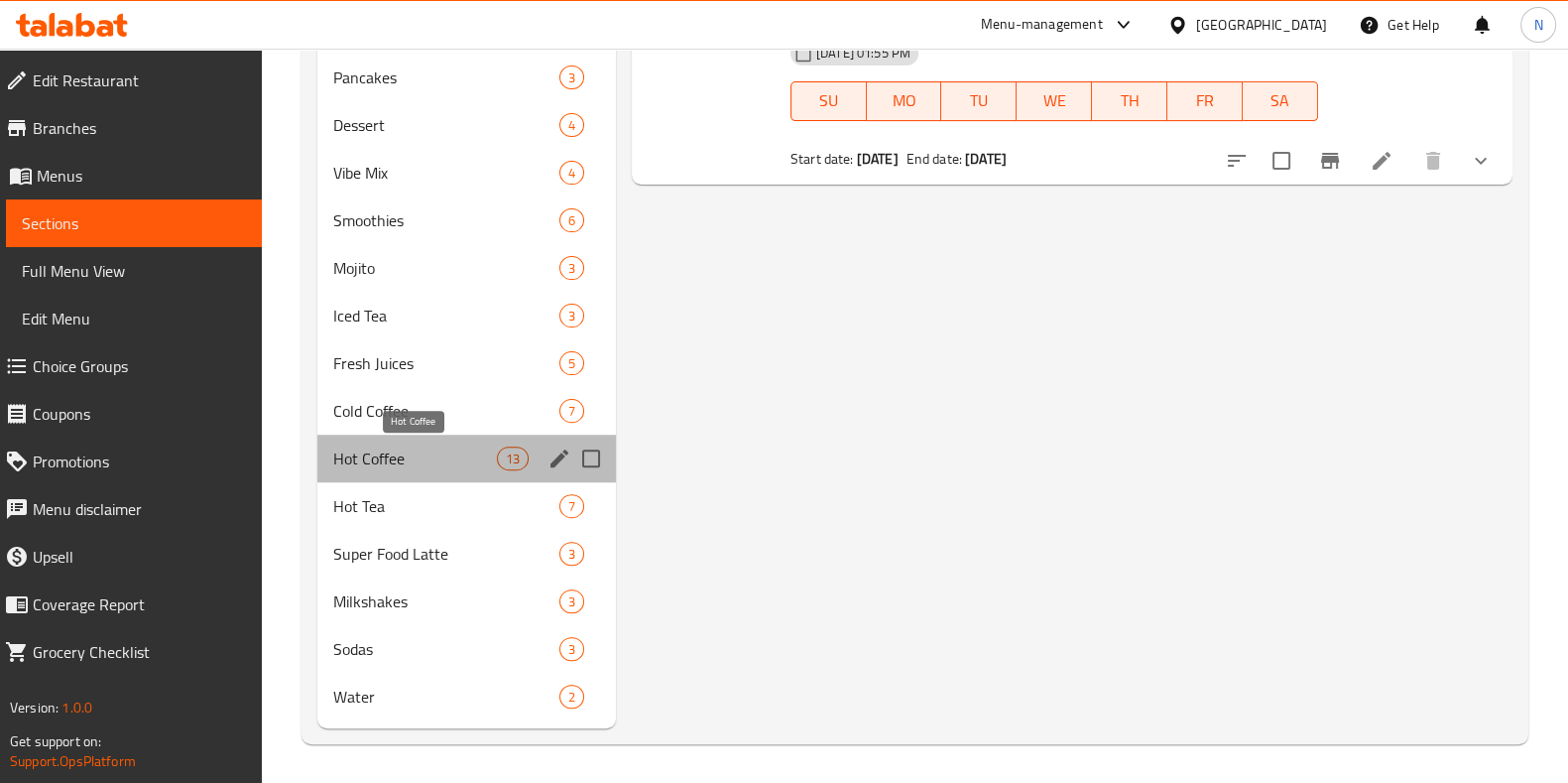 click on "Hot Coffee" at bounding box center [415, 458] 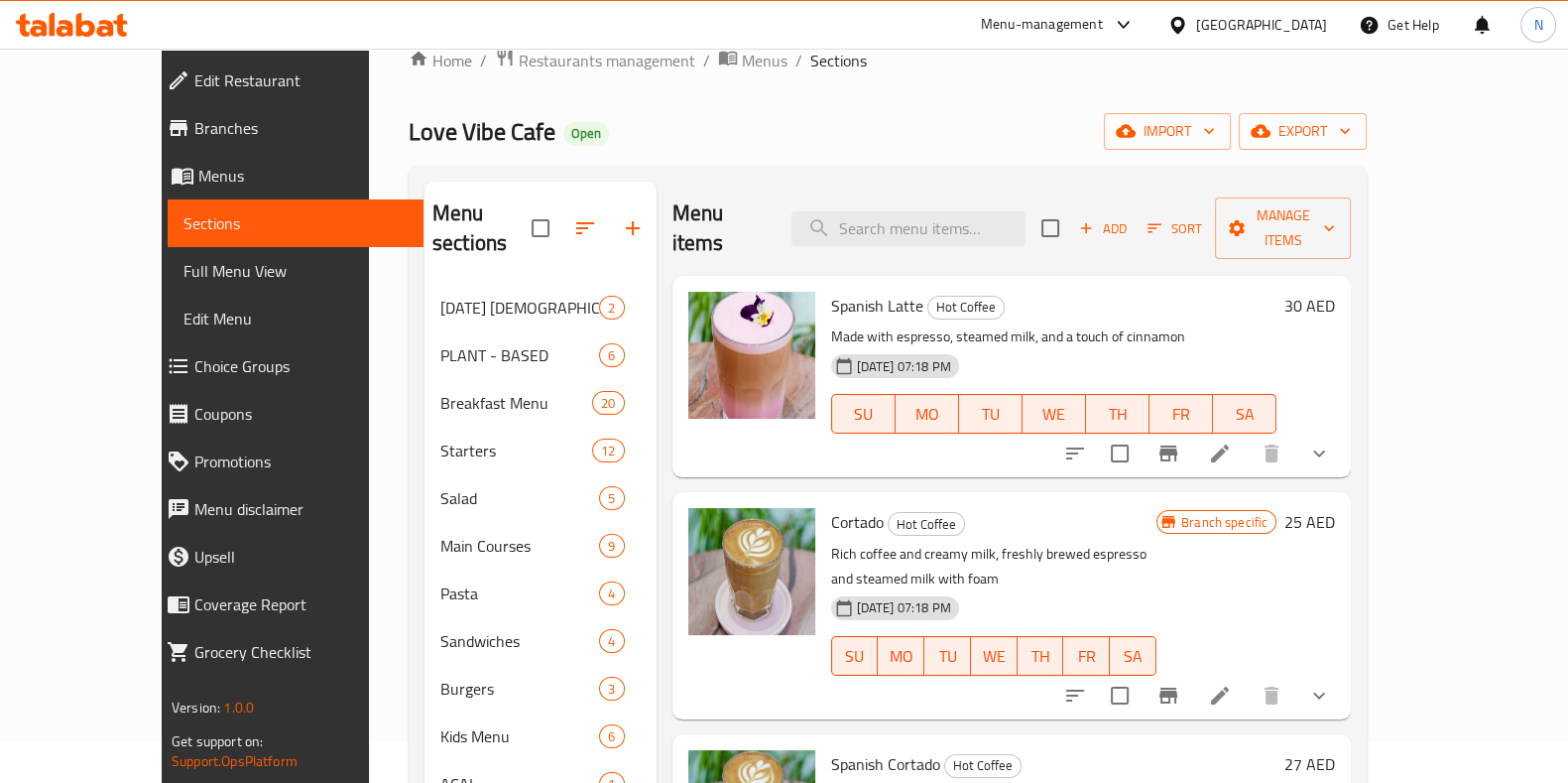 scroll, scrollTop: 0, scrollLeft: 0, axis: both 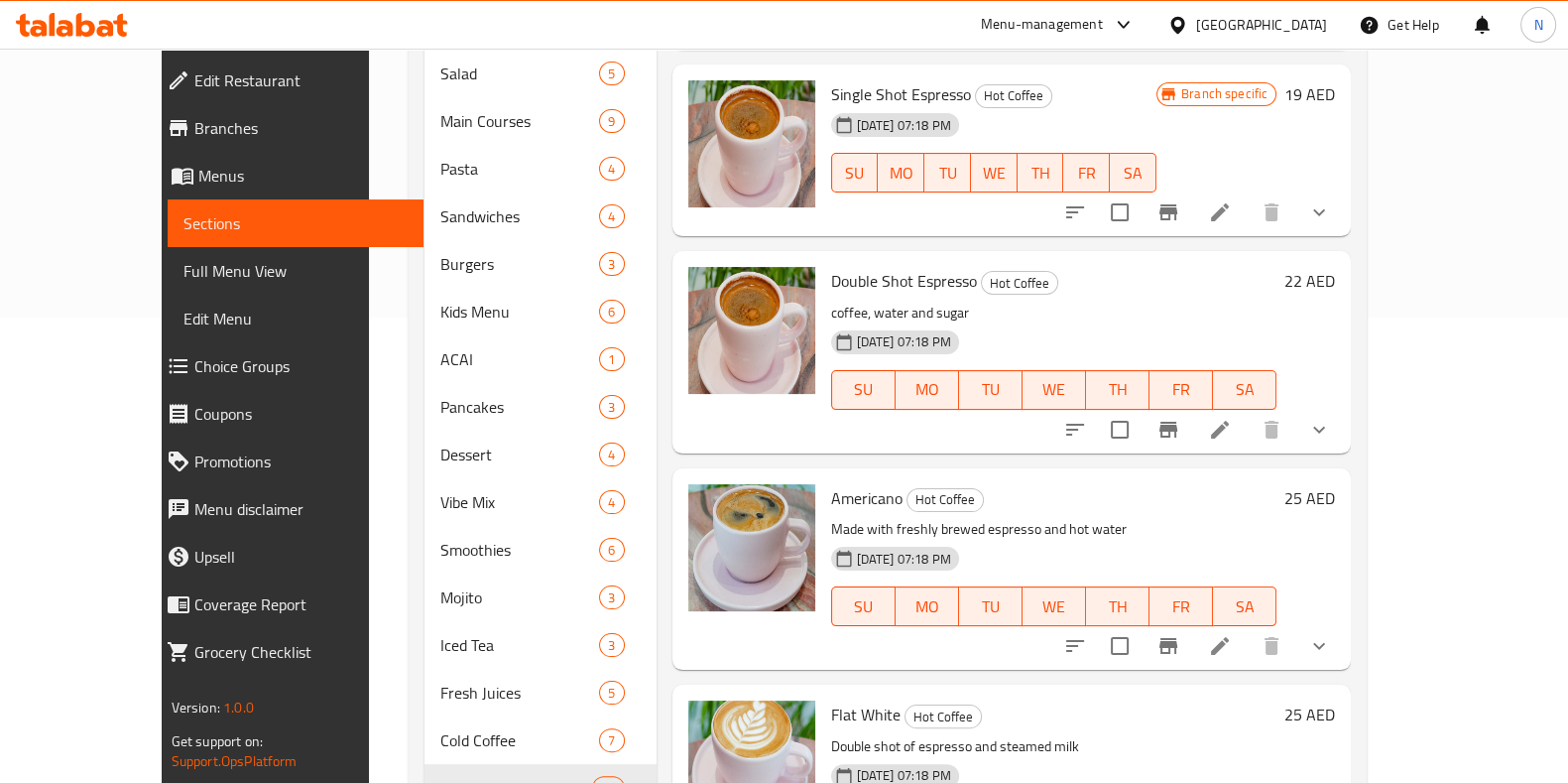 click 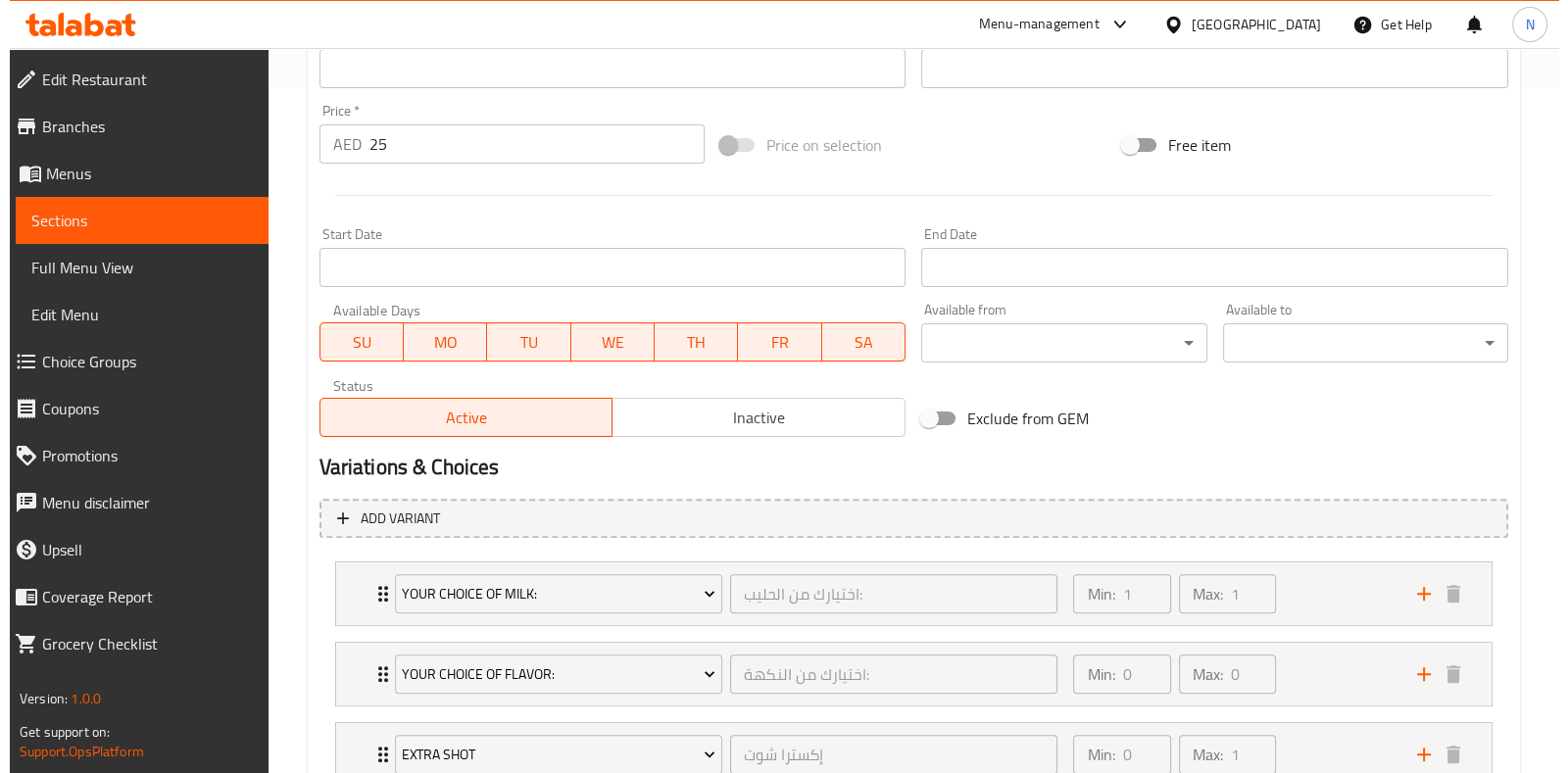 scroll, scrollTop: 831, scrollLeft: 0, axis: vertical 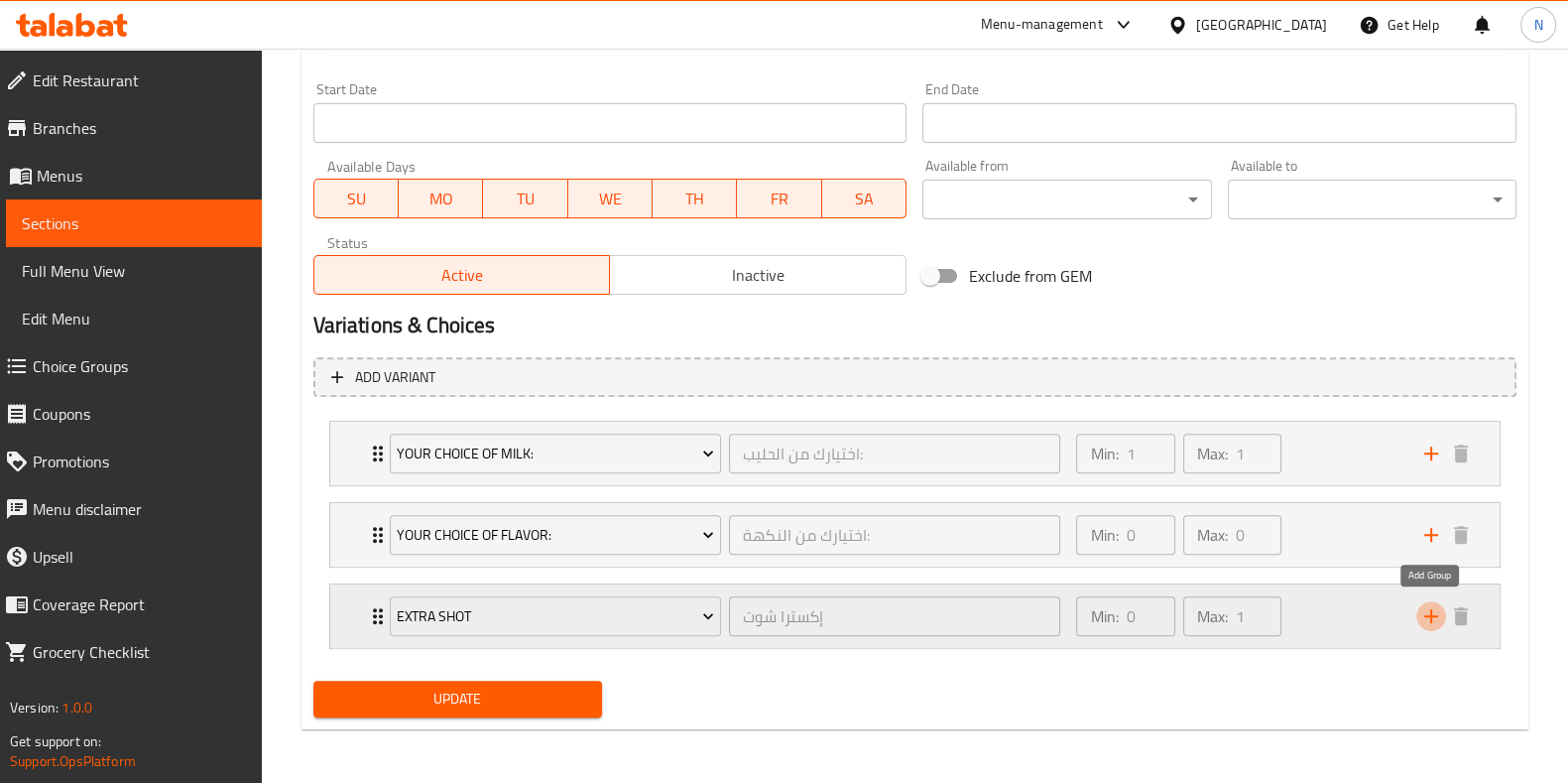 click 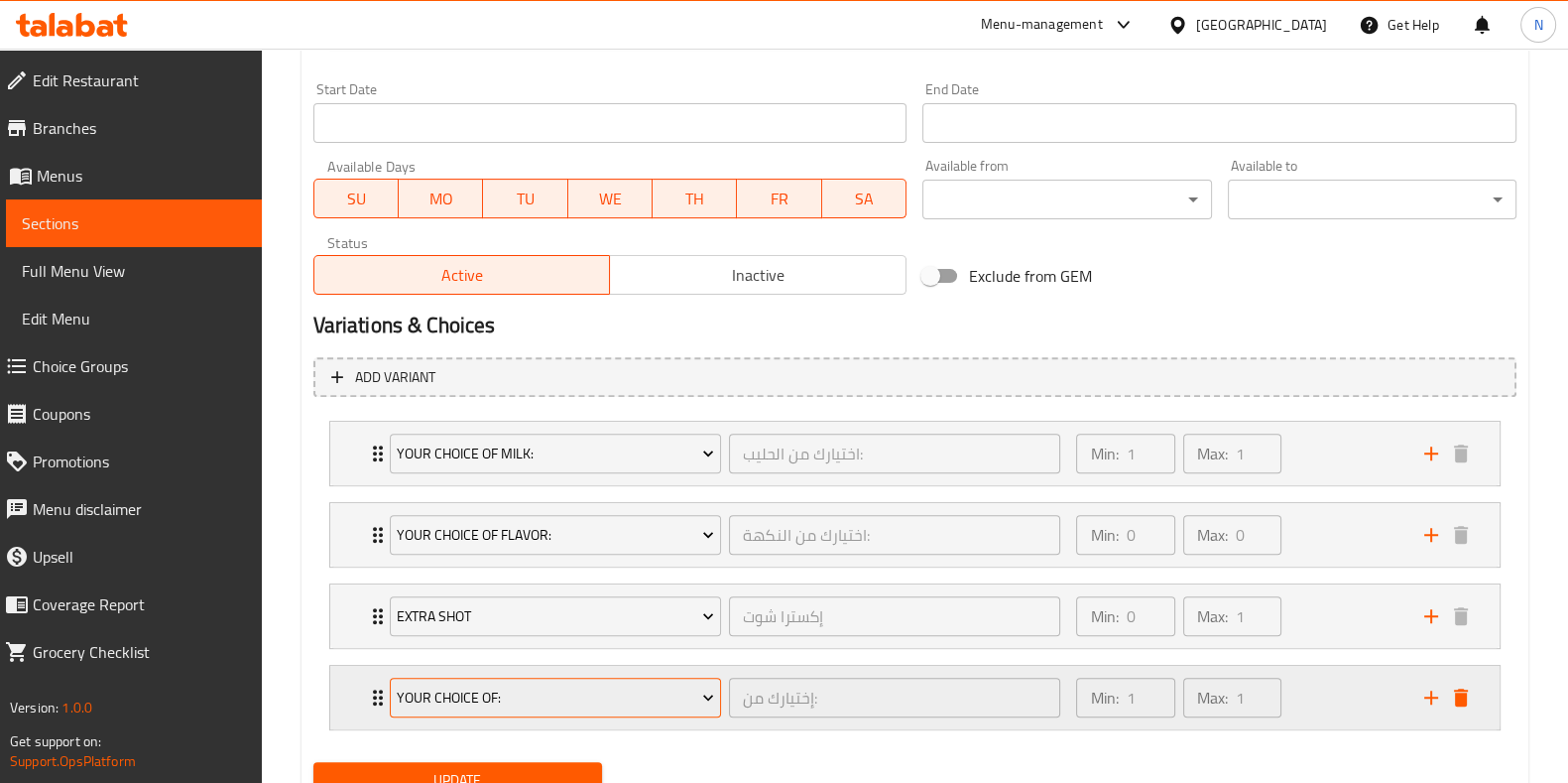 click on "Your Choice Of:" at bounding box center [555, 698] 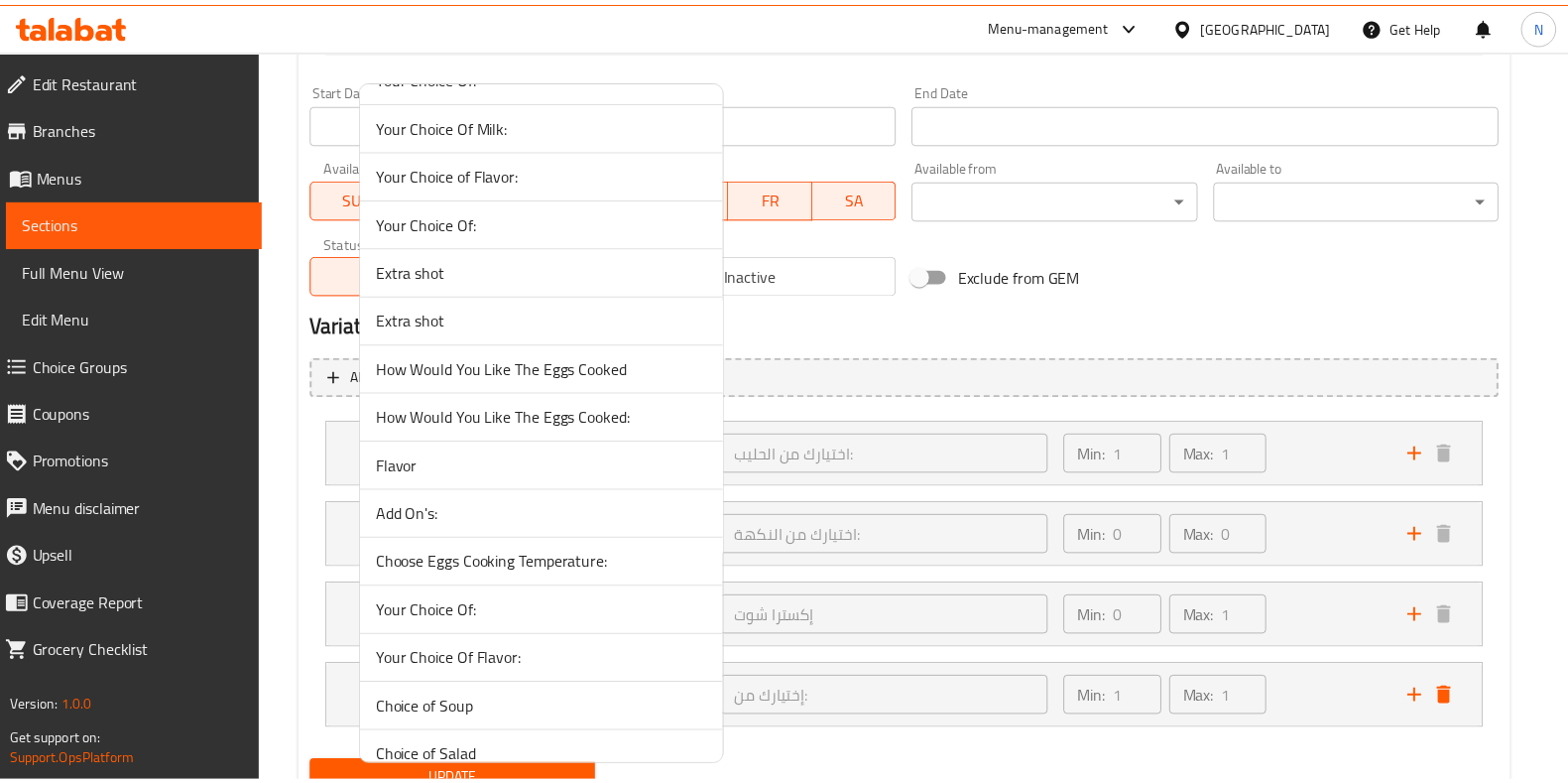 scroll, scrollTop: 857, scrollLeft: 0, axis: vertical 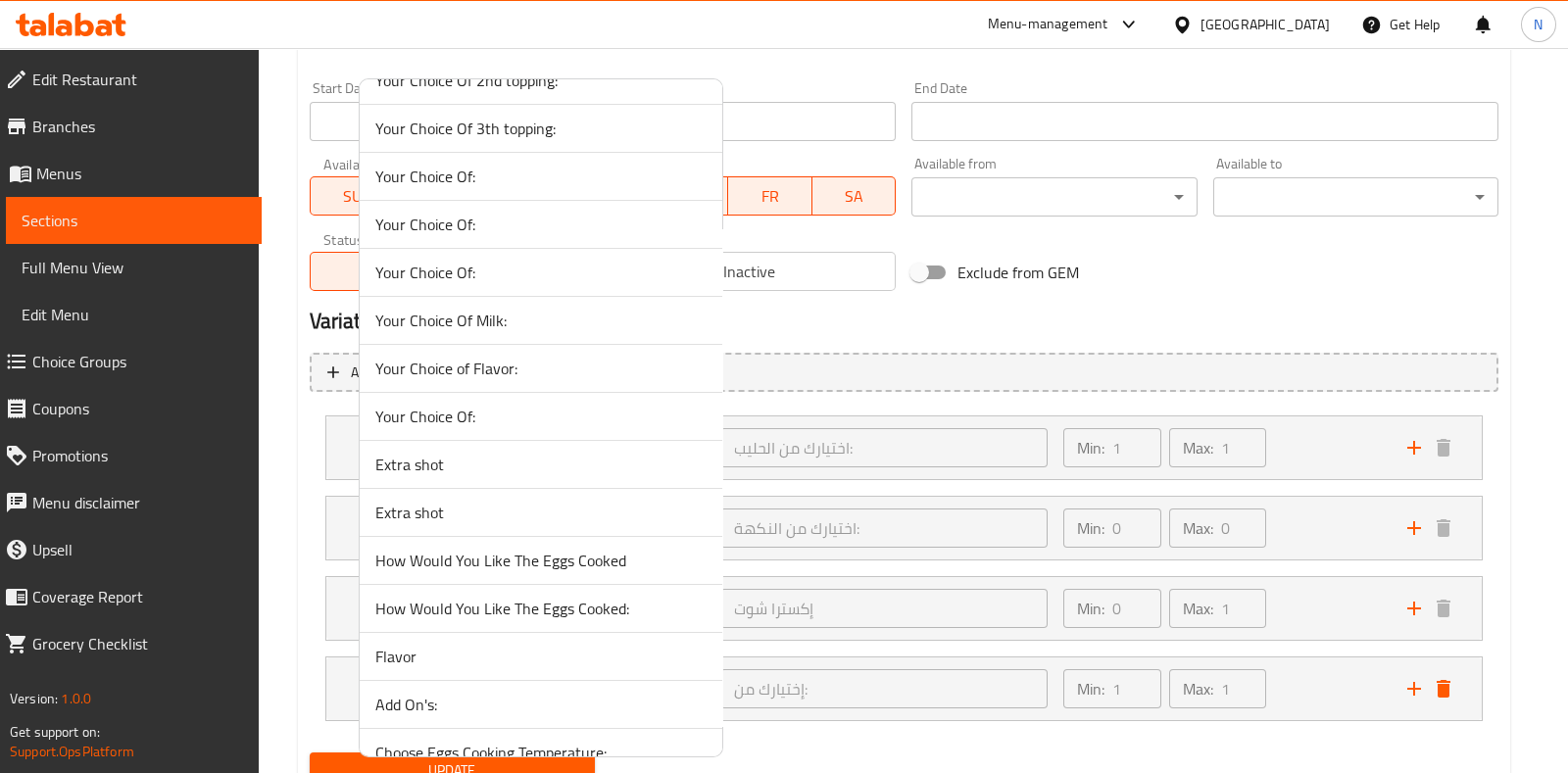 click on "Your Choice Of Milk:" at bounding box center [541, 320] 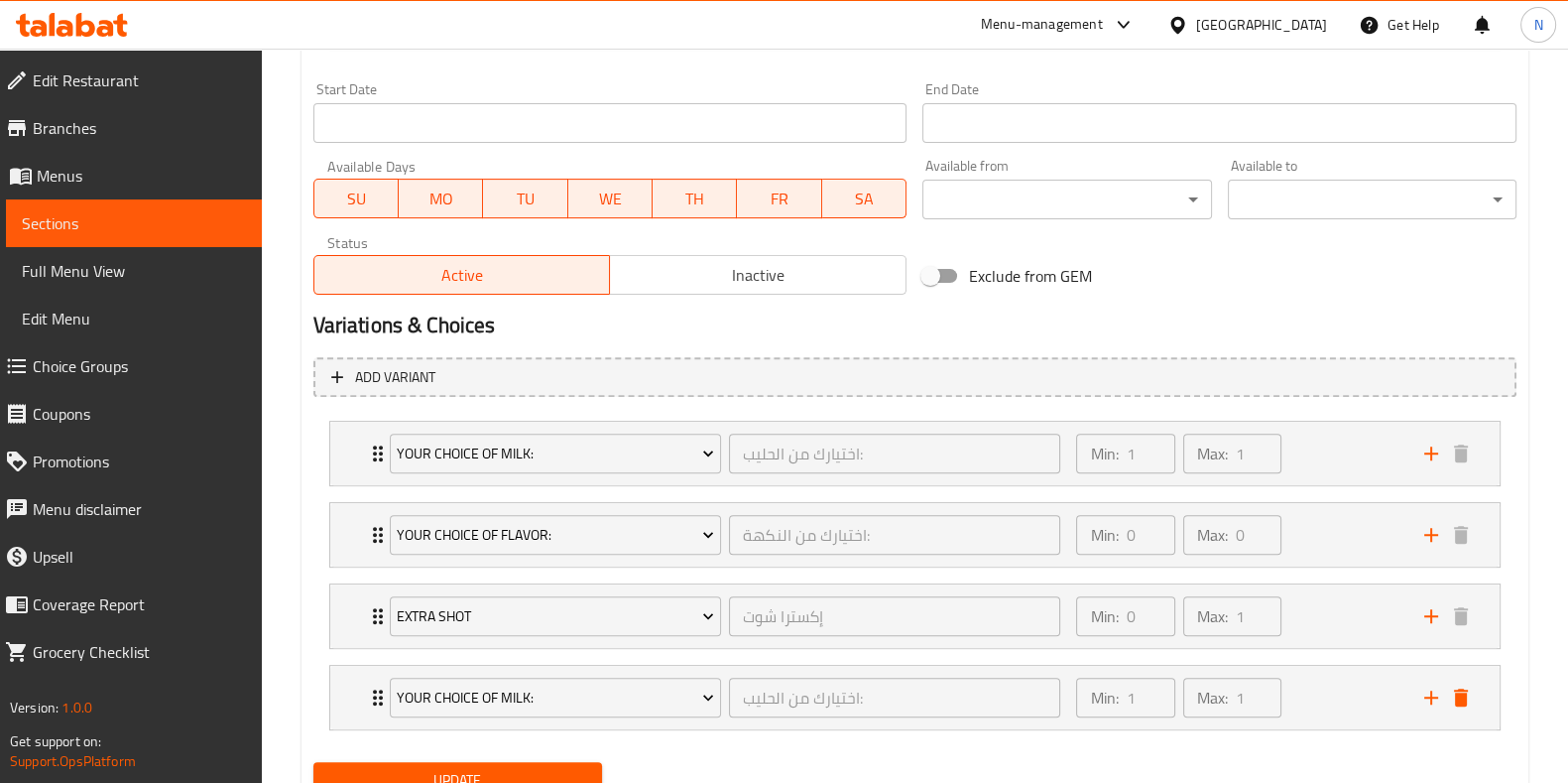 click on "Update" at bounding box center (457, 780) 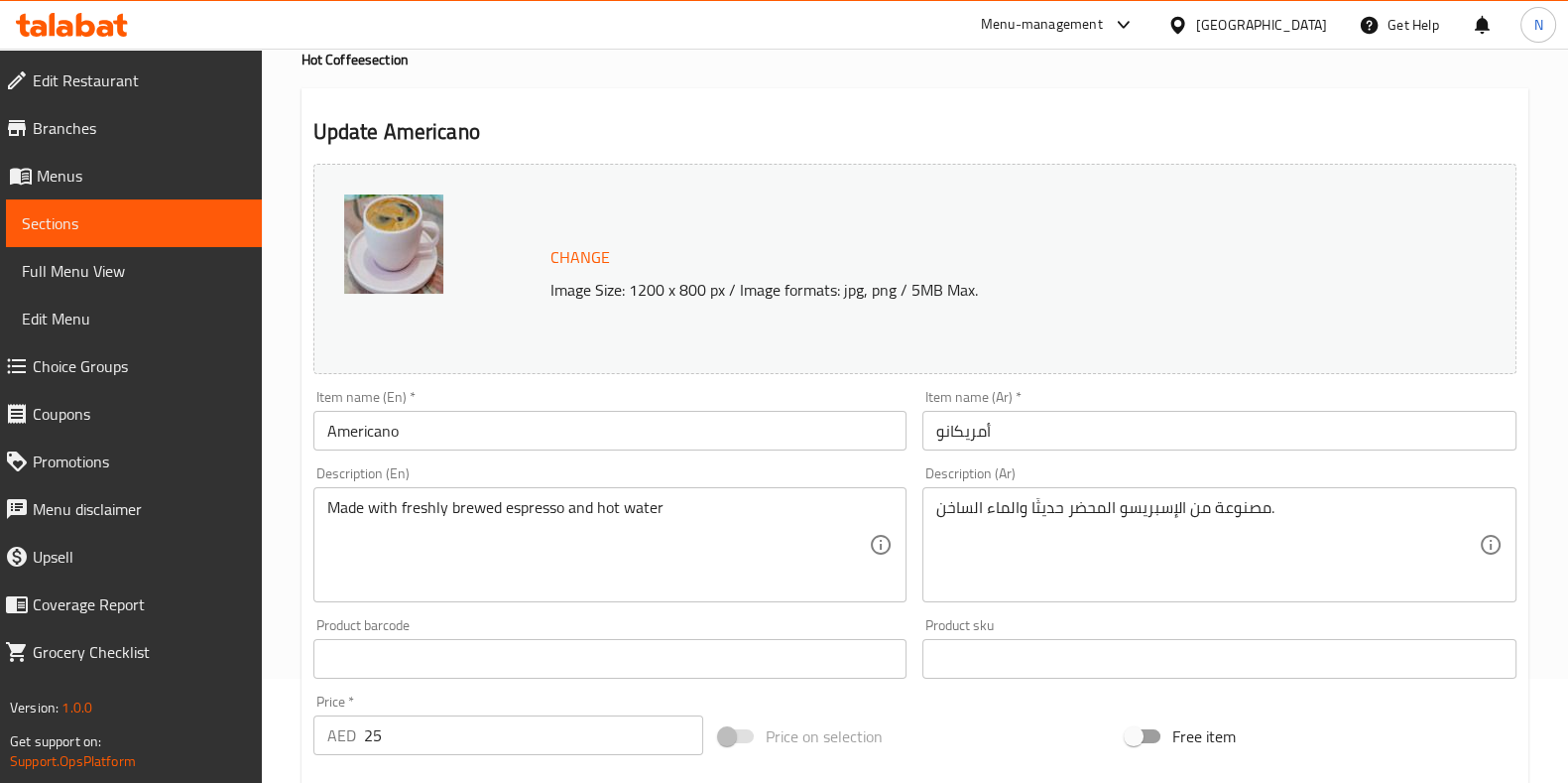 scroll, scrollTop: 0, scrollLeft: 0, axis: both 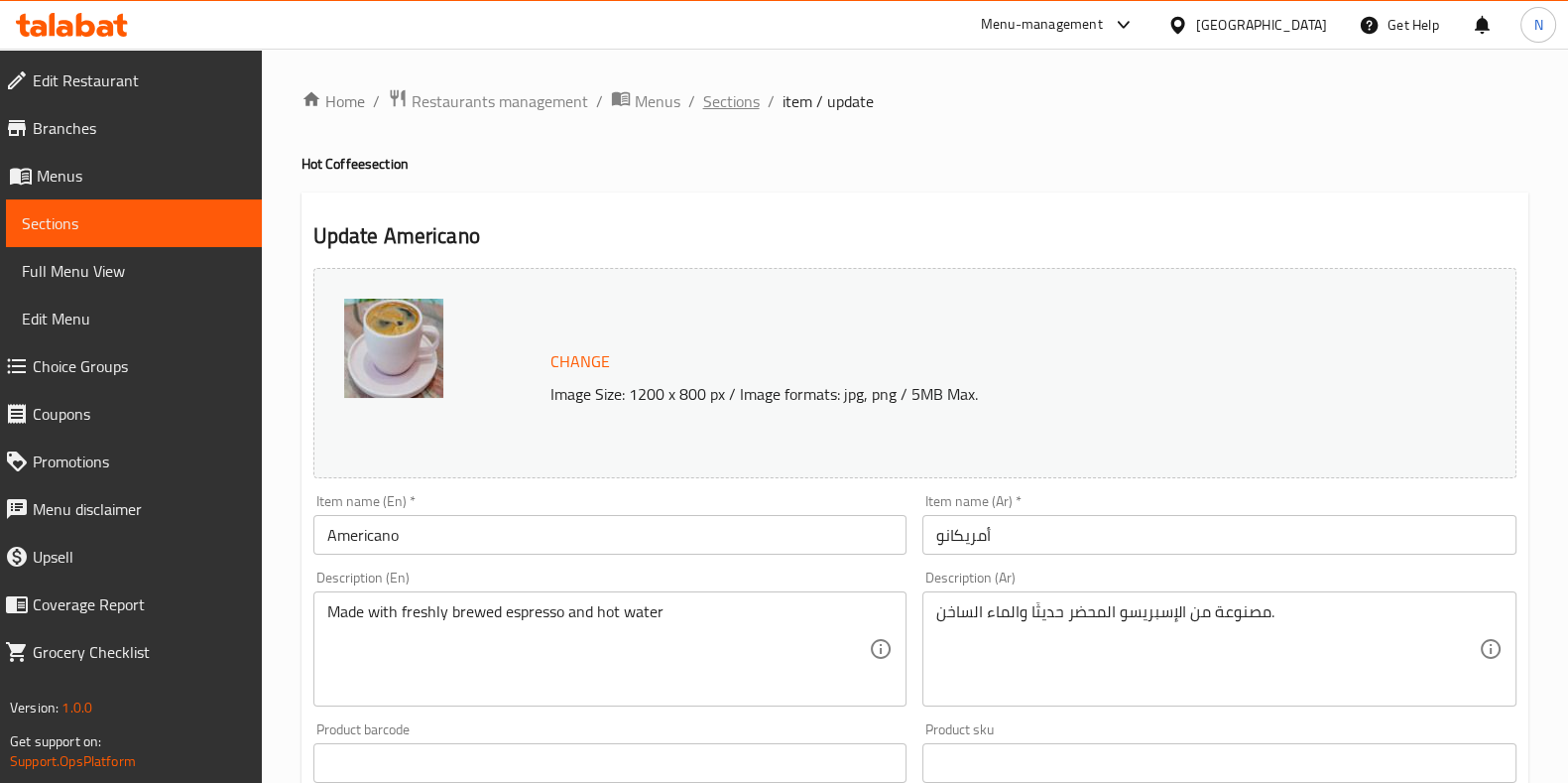 click on "Sections" at bounding box center [731, 101] 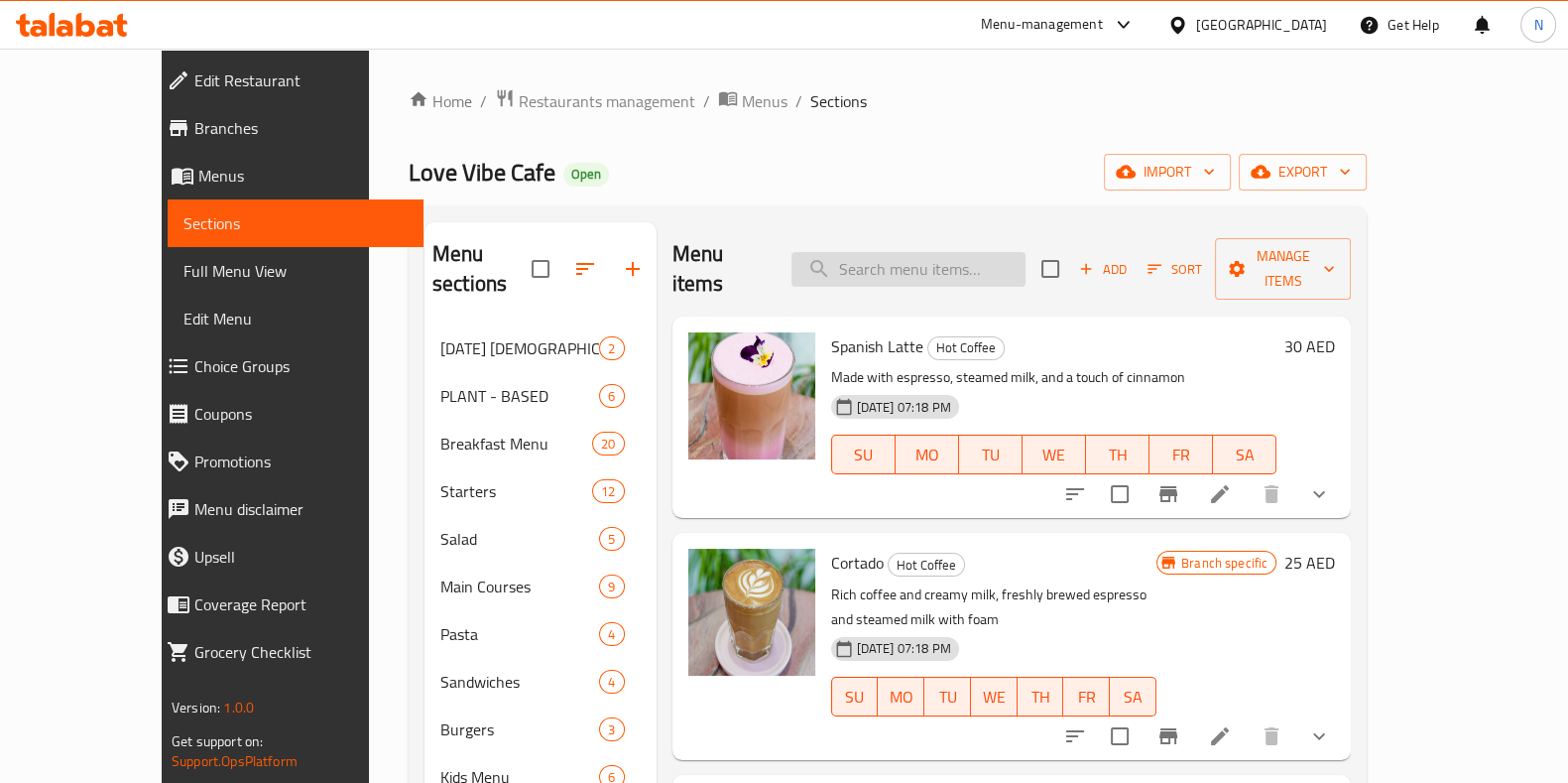 click at bounding box center (908, 269) 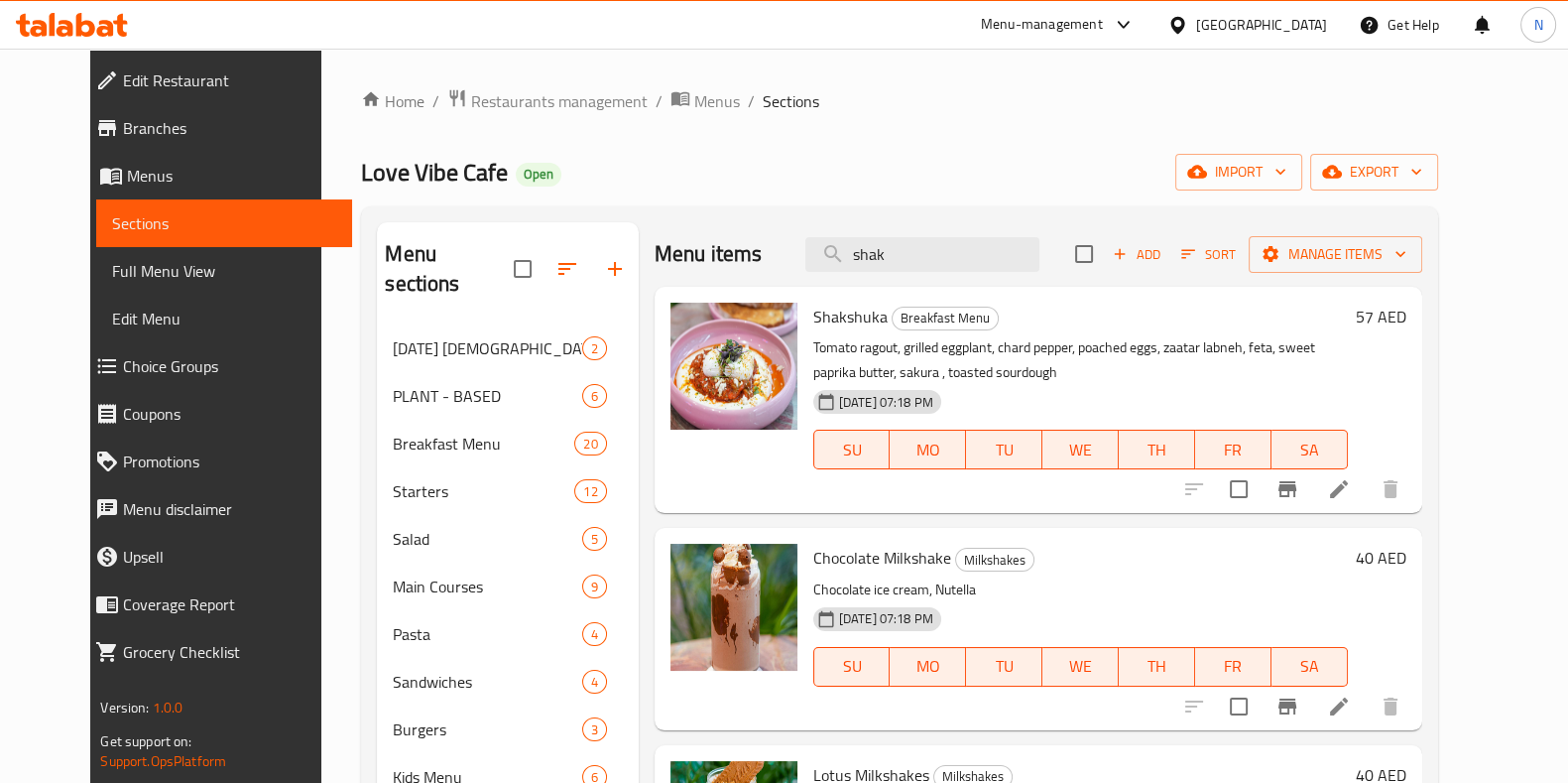 type on "shak" 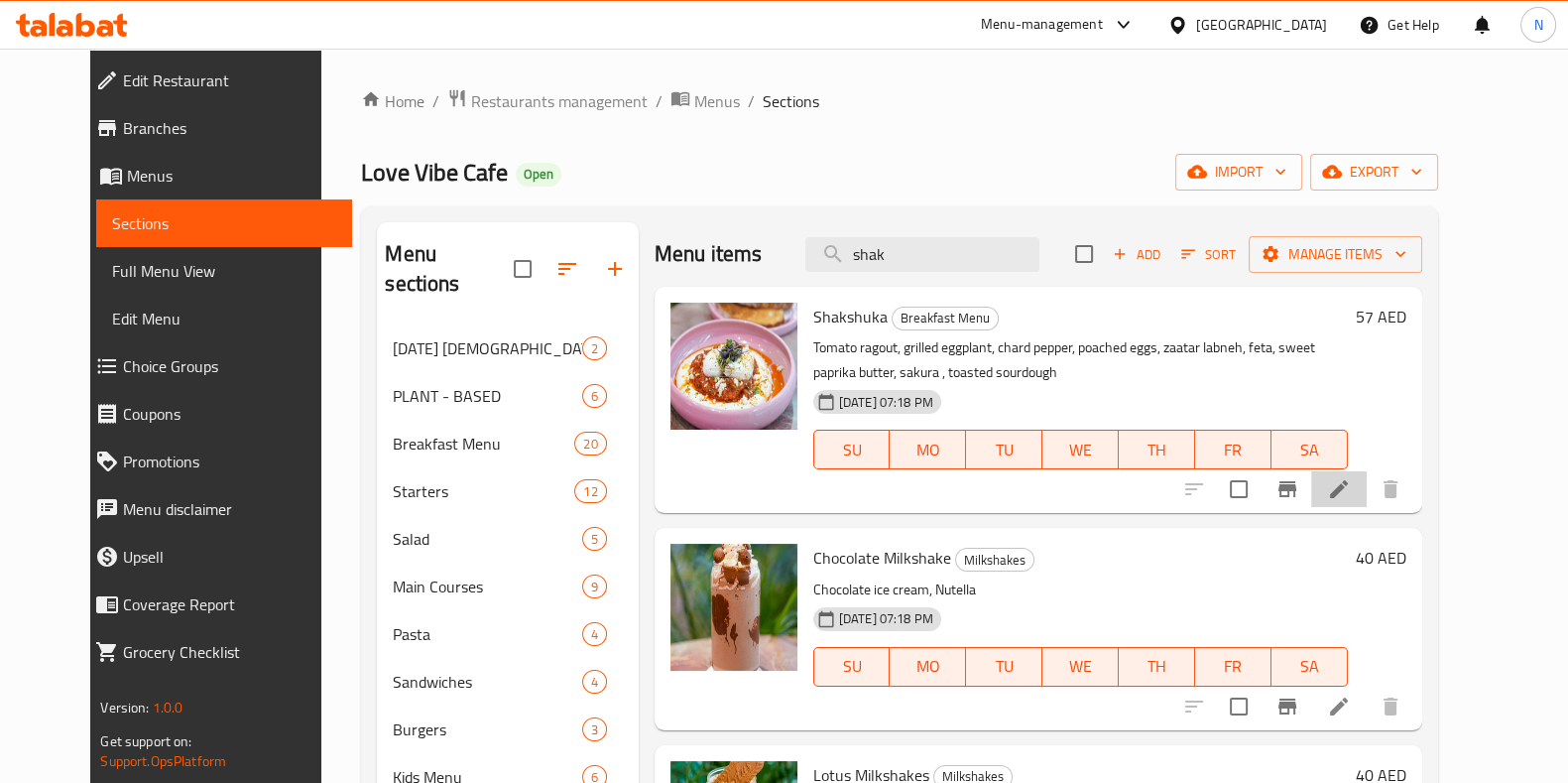 click at bounding box center (1339, 489) 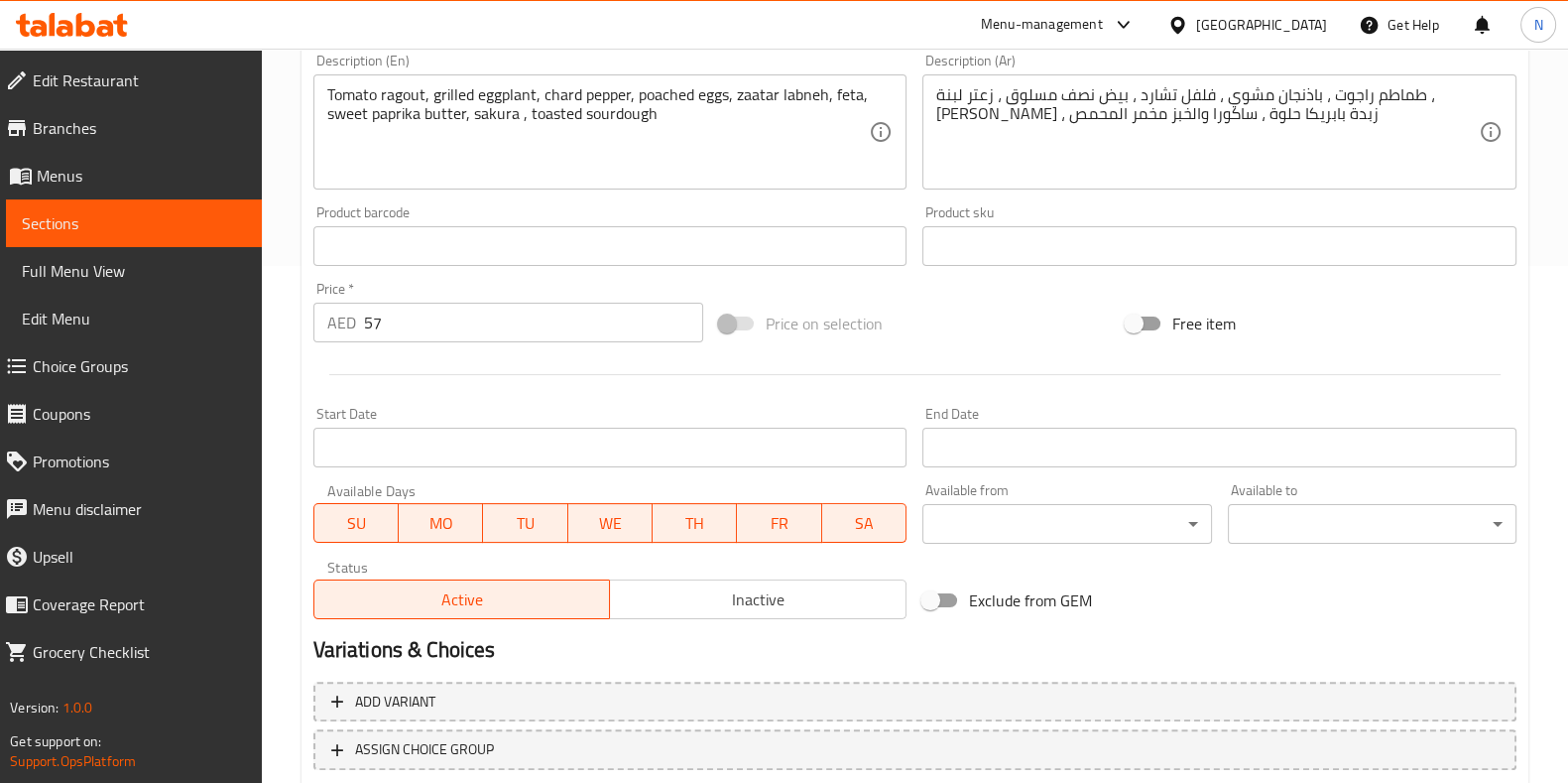 scroll, scrollTop: 646, scrollLeft: 0, axis: vertical 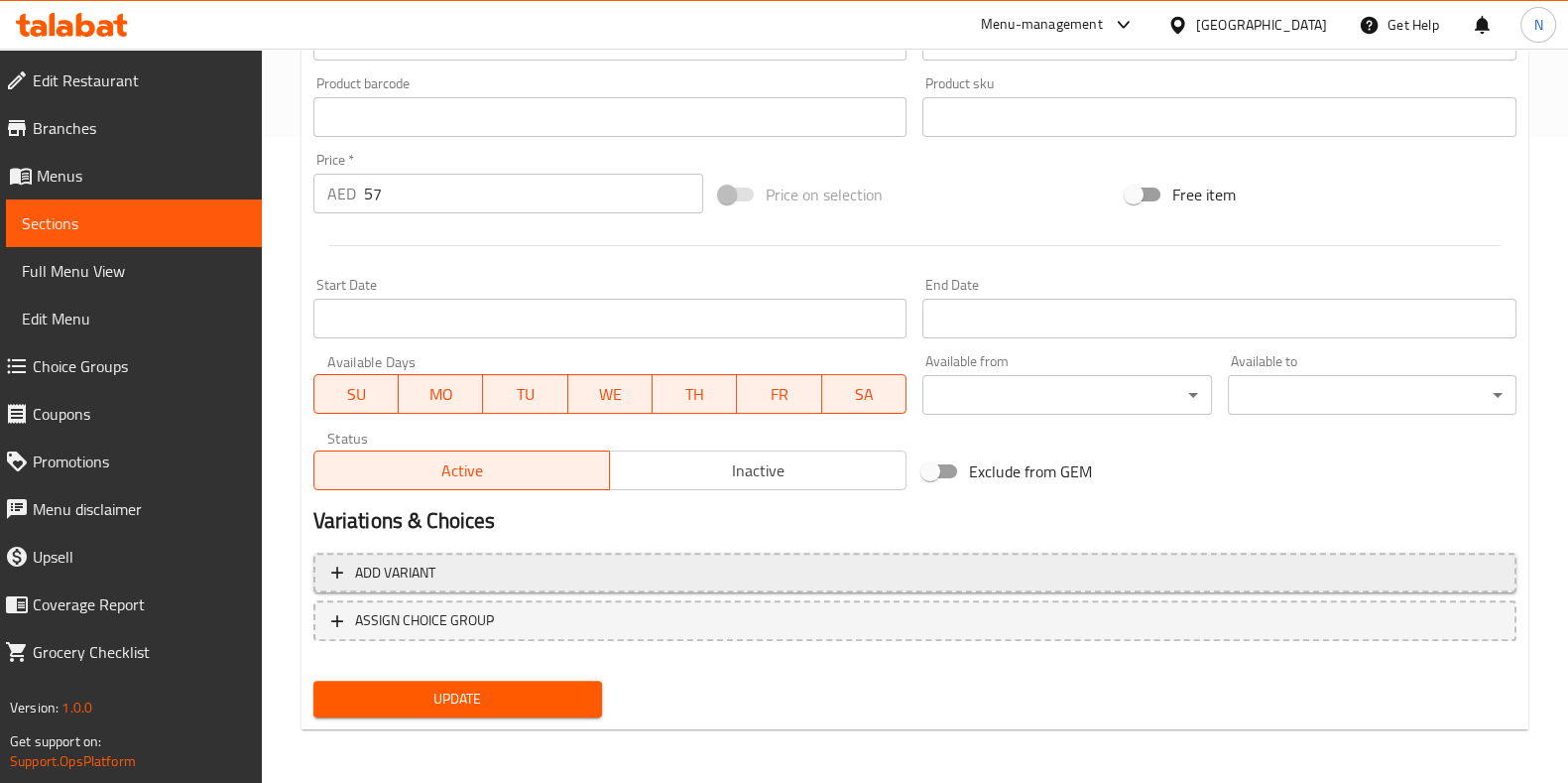 click on "Add variant" at bounding box center (914, 573) 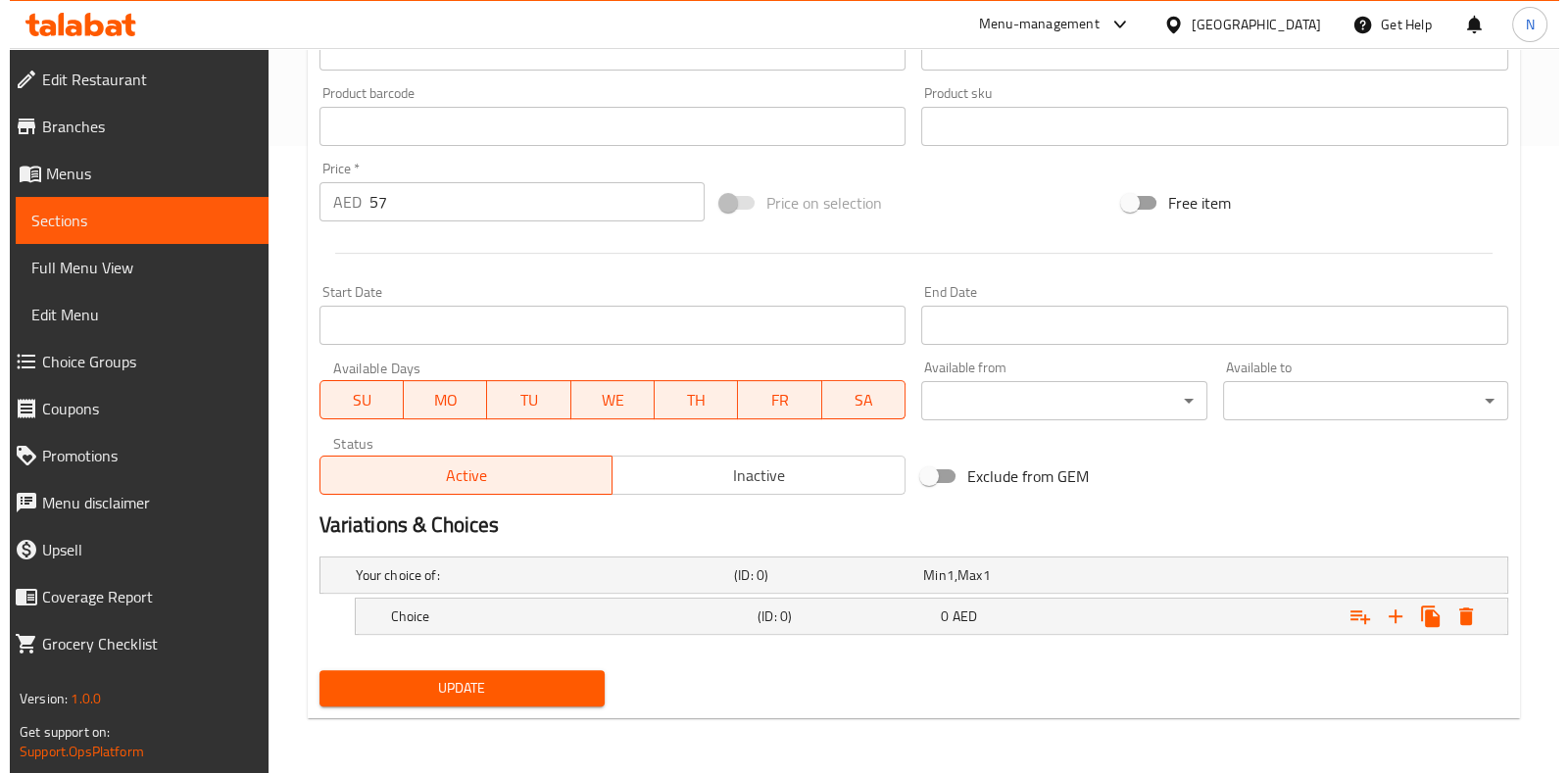 scroll, scrollTop: 625, scrollLeft: 0, axis: vertical 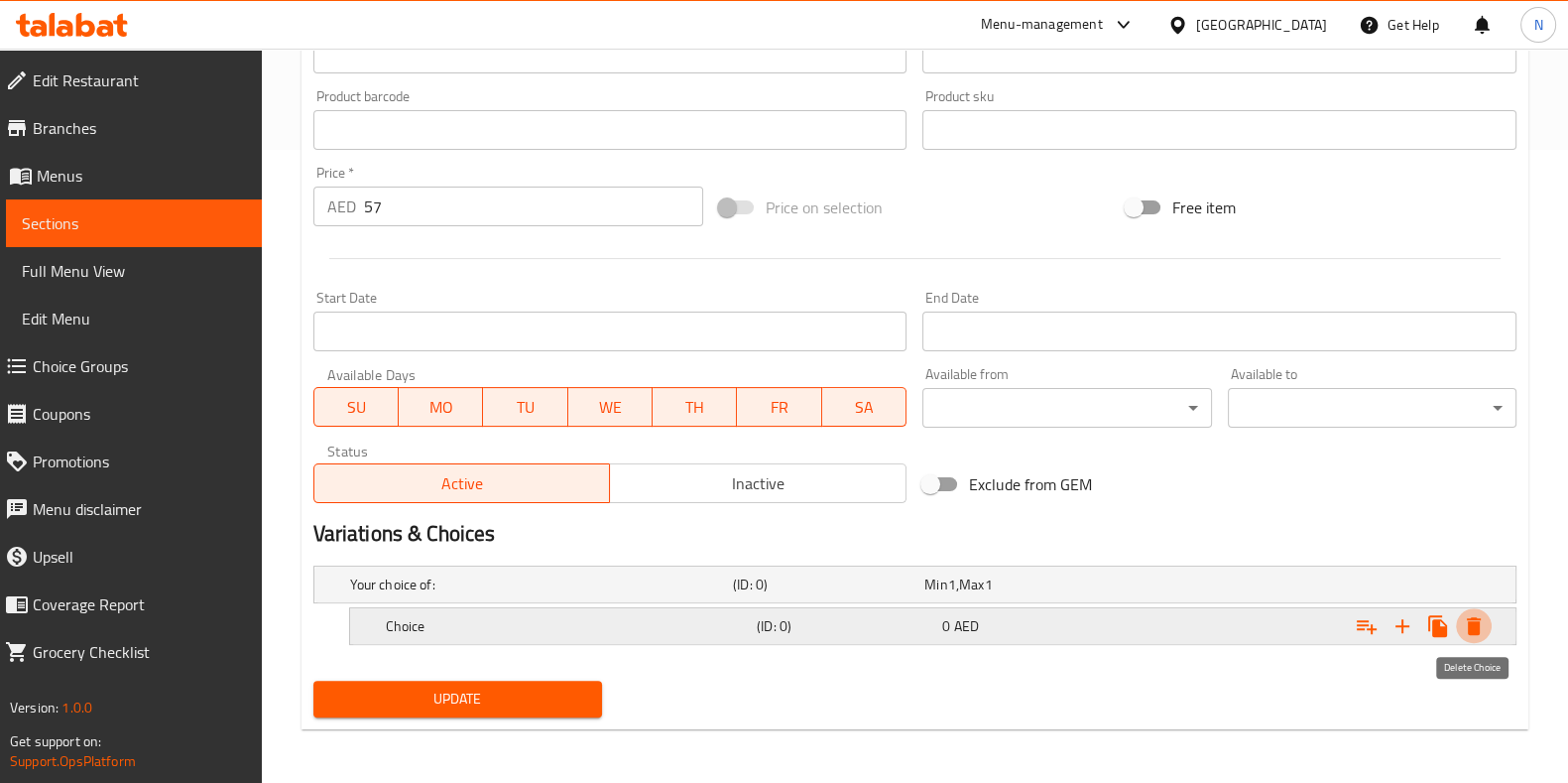 click 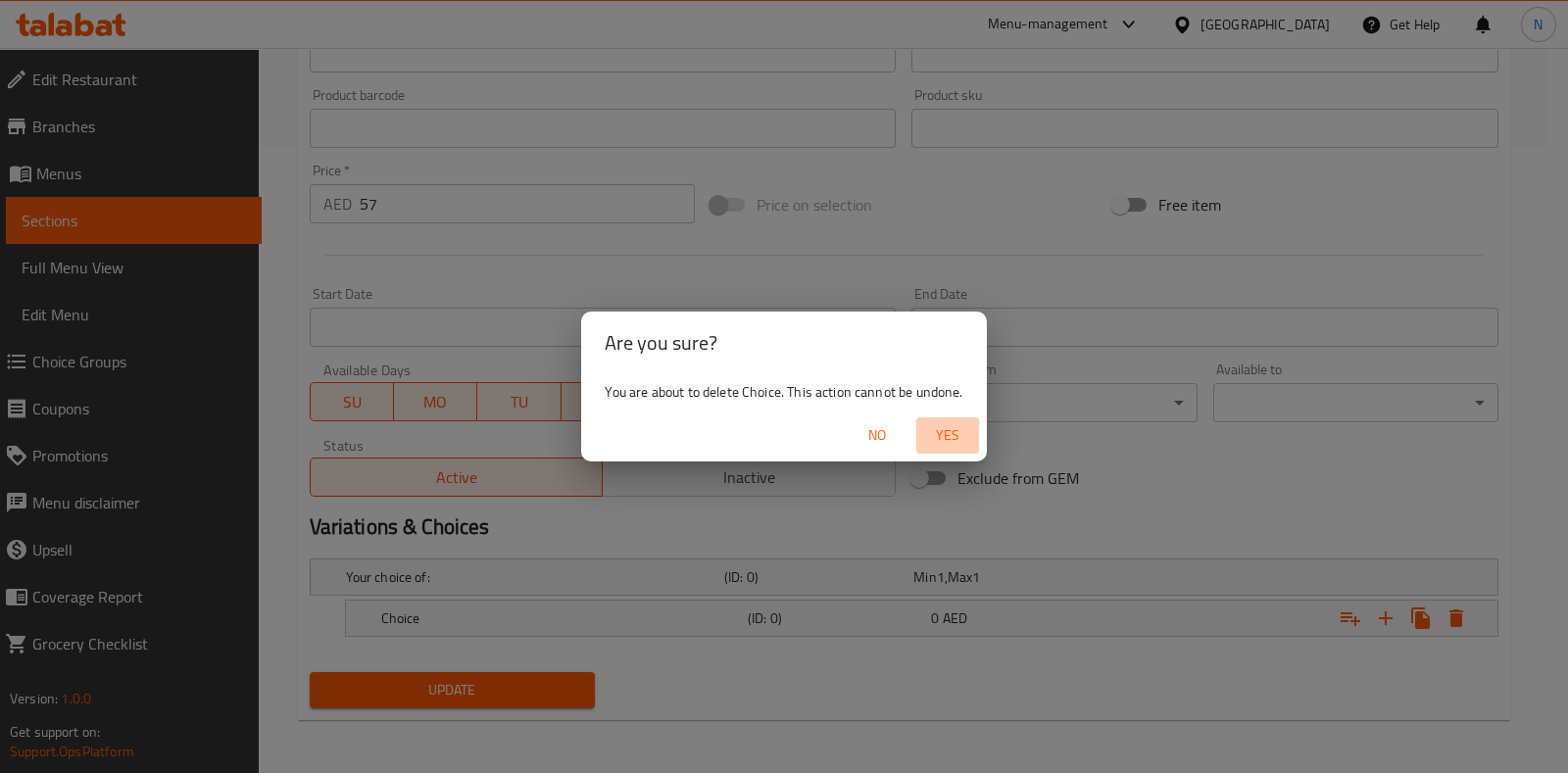 click on "Yes" at bounding box center [948, 435] 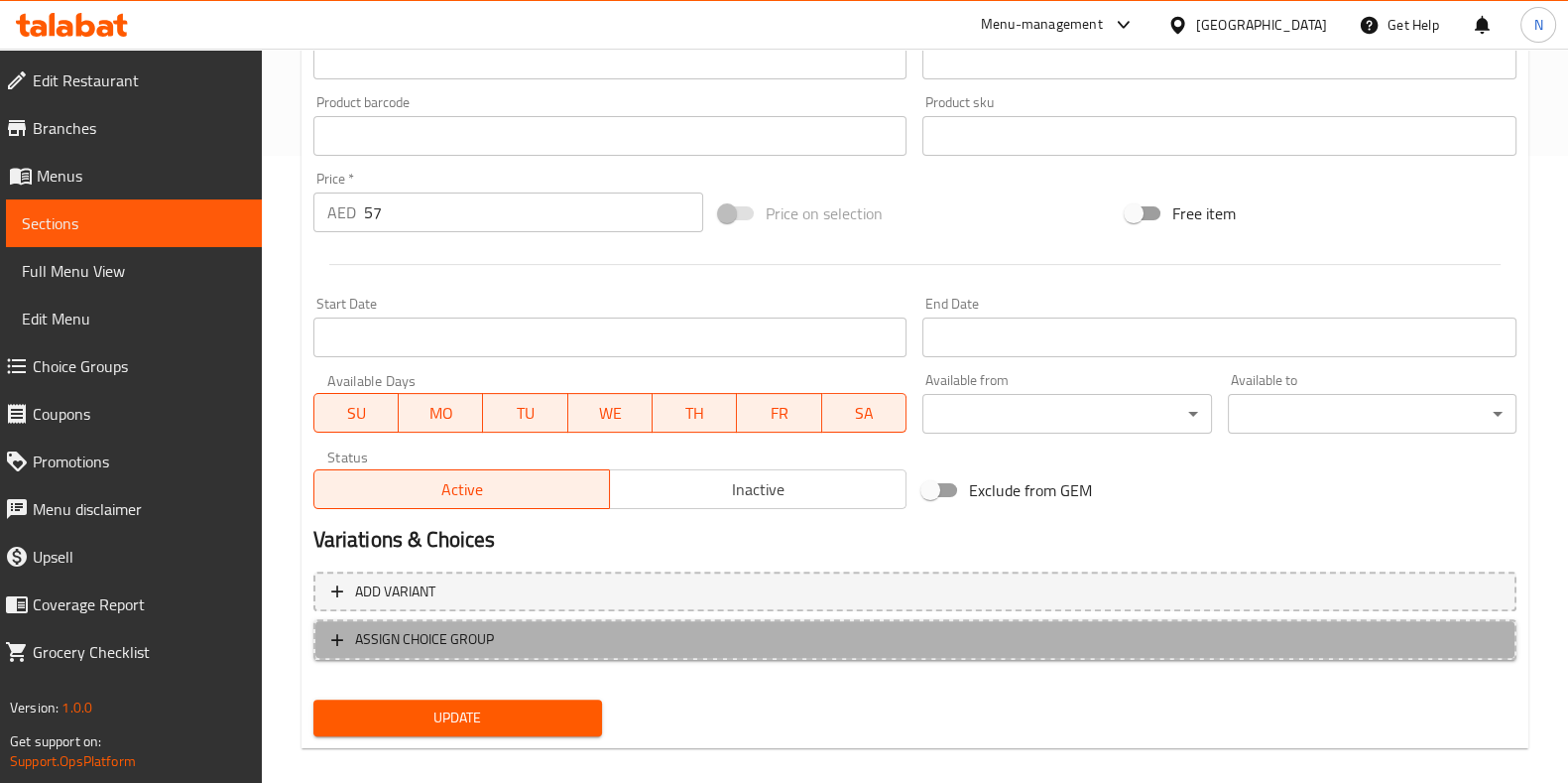 click on "ASSIGN CHOICE GROUP" at bounding box center [914, 639] 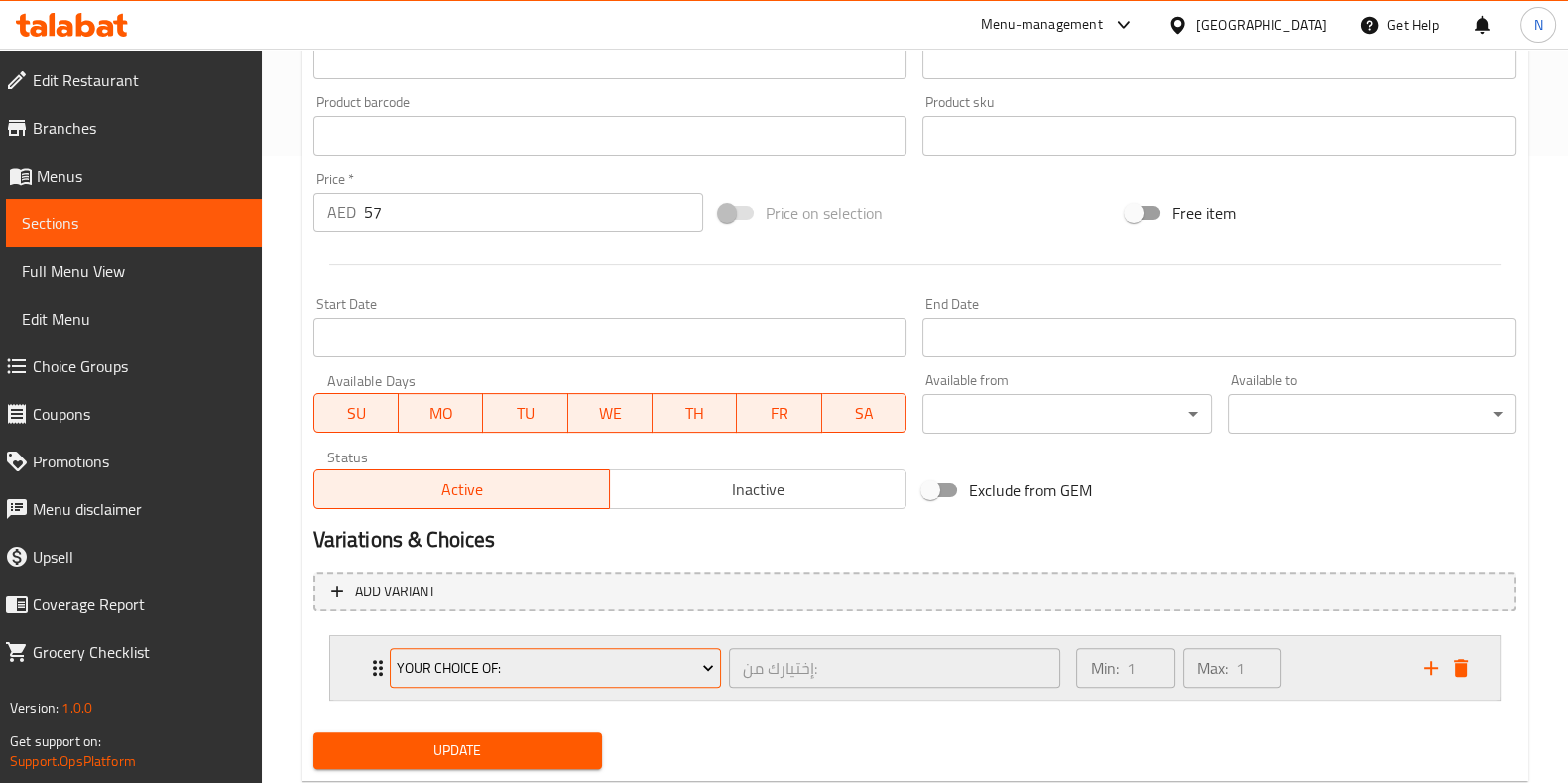 click on "Your Choice Of:" at bounding box center (555, 668) 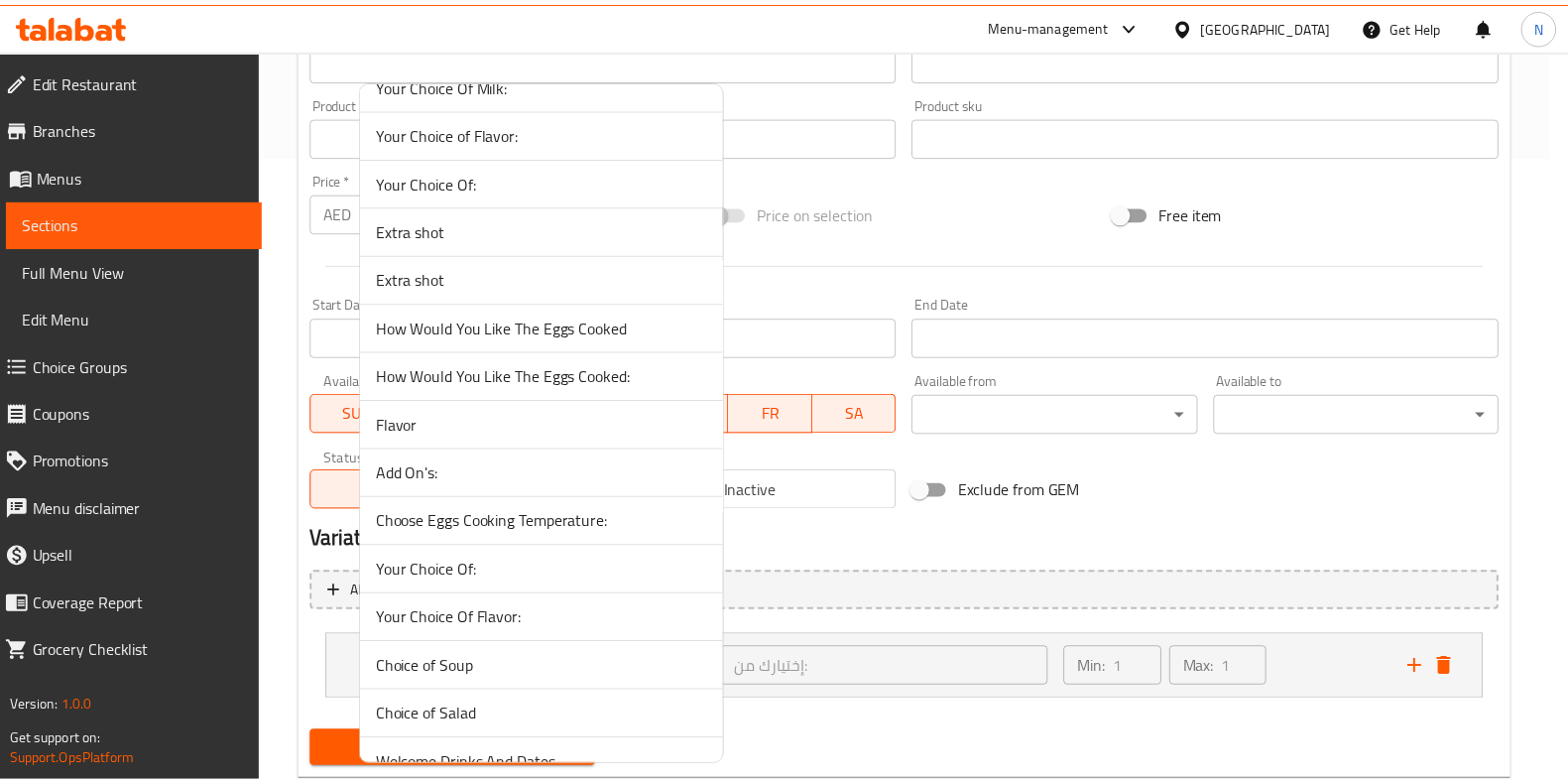 scroll, scrollTop: 2089, scrollLeft: 0, axis: vertical 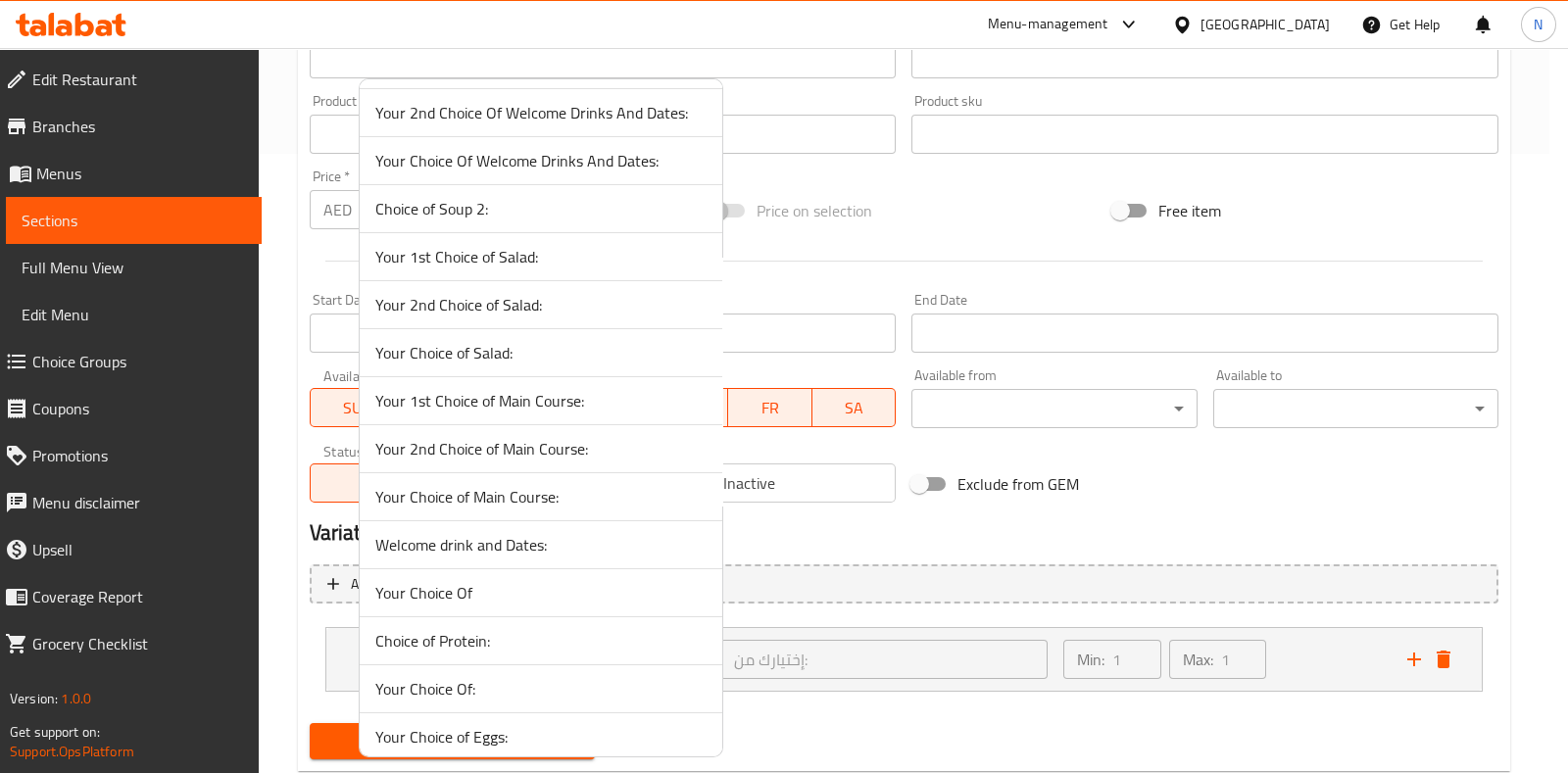 click on "Your Choice of Eggs:" at bounding box center [541, 737] 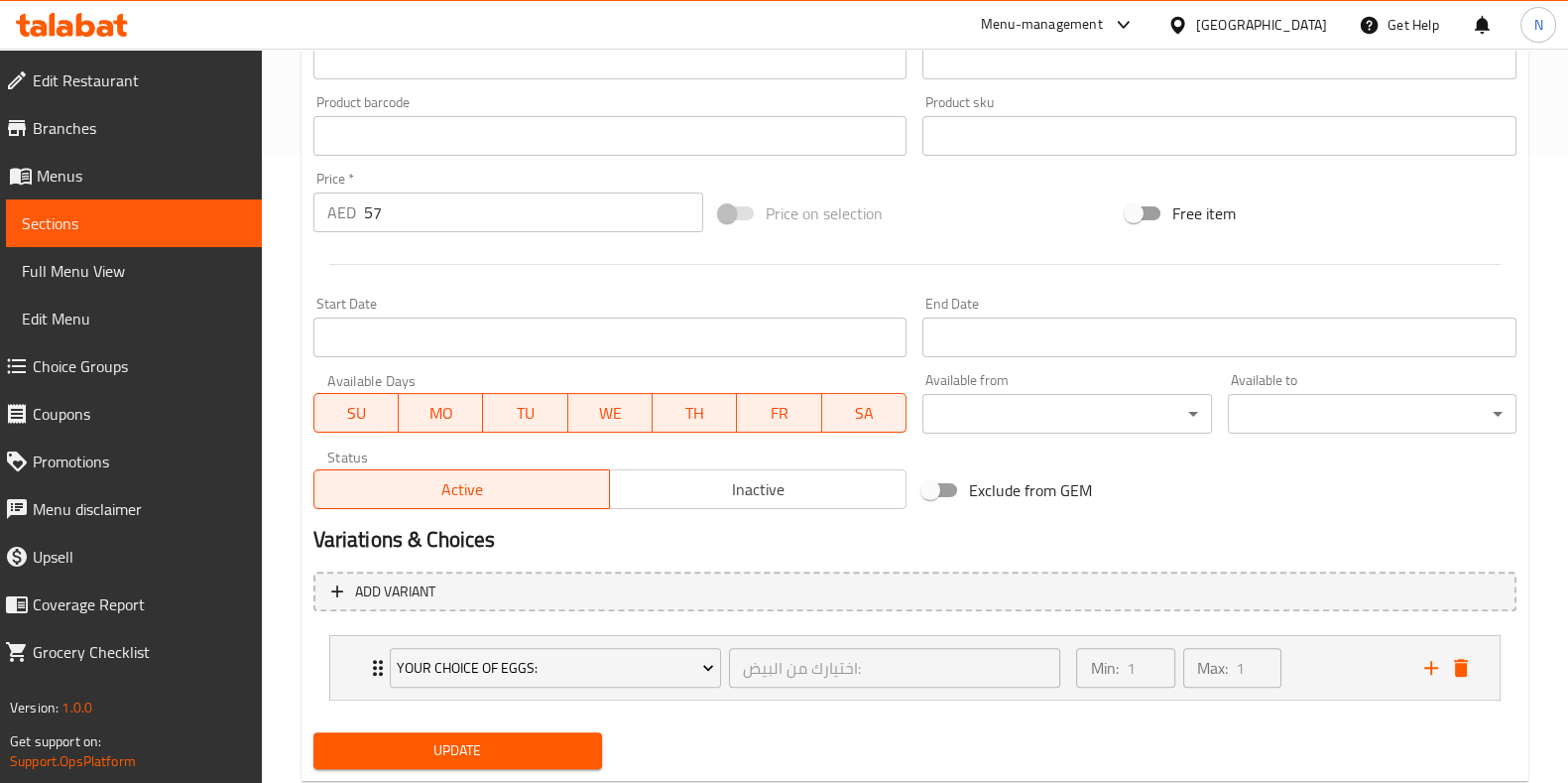 scroll, scrollTop: 680, scrollLeft: 0, axis: vertical 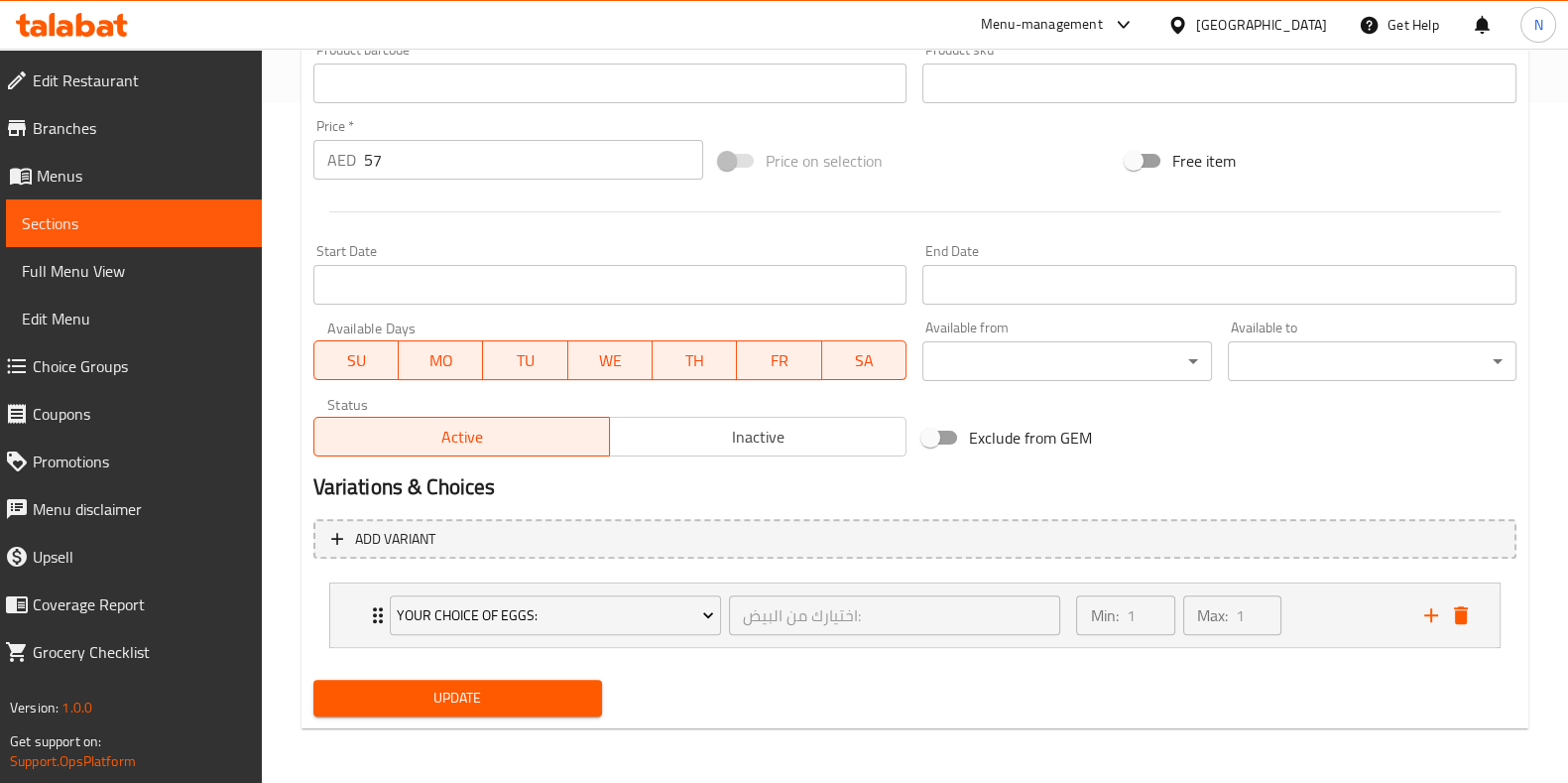 click on "Update" at bounding box center (457, 698) 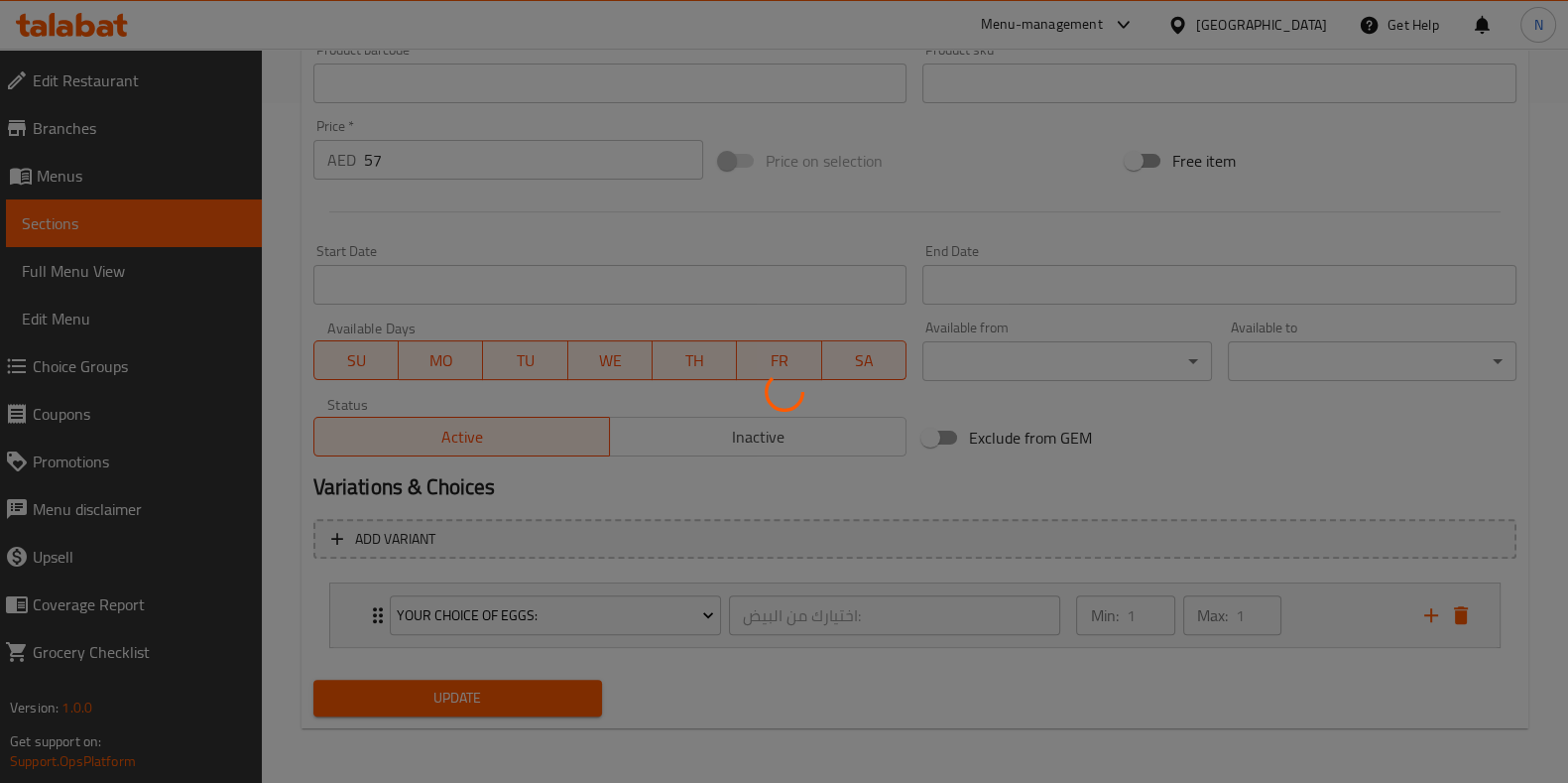scroll, scrollTop: 0, scrollLeft: 0, axis: both 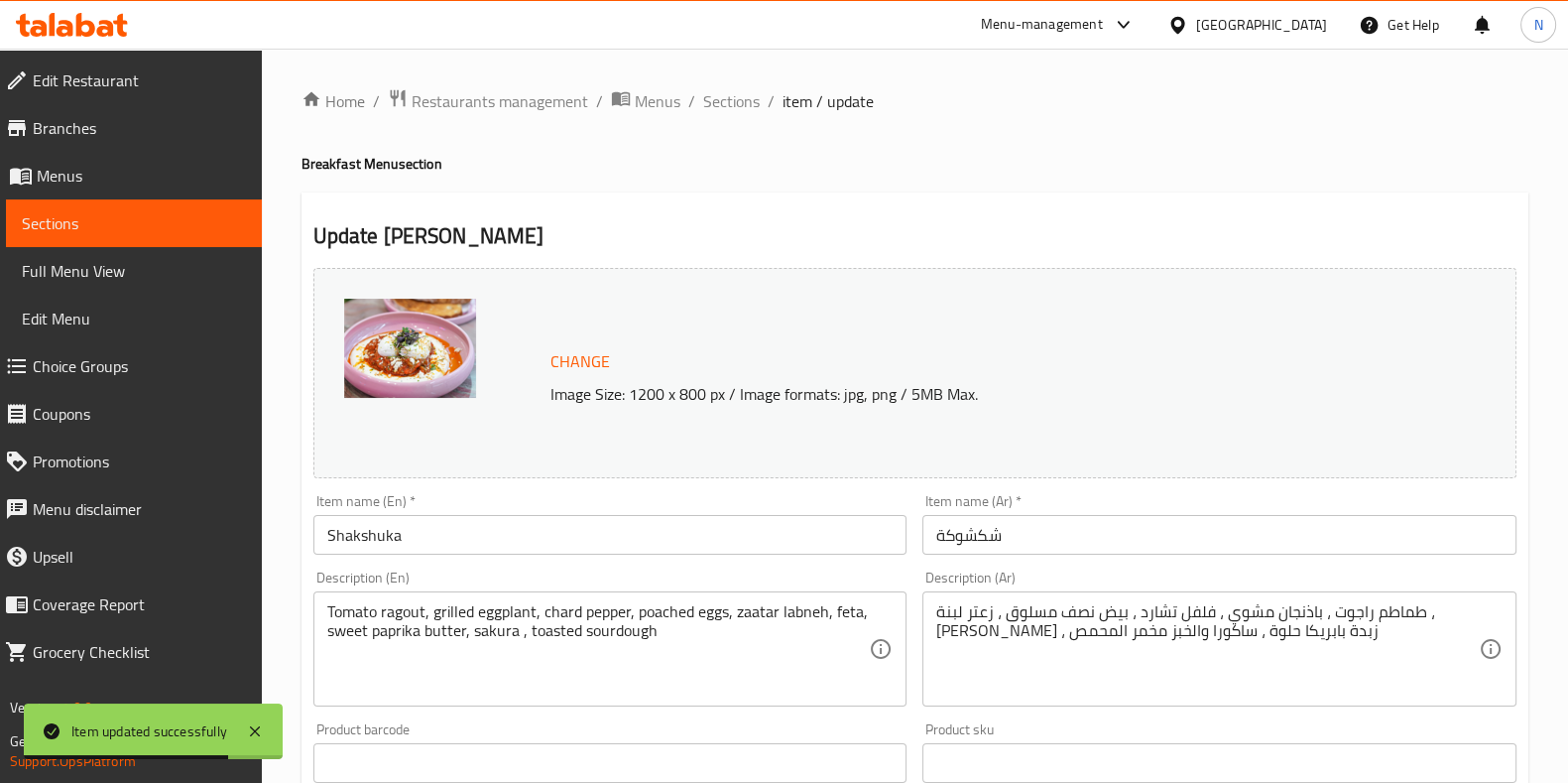 click 